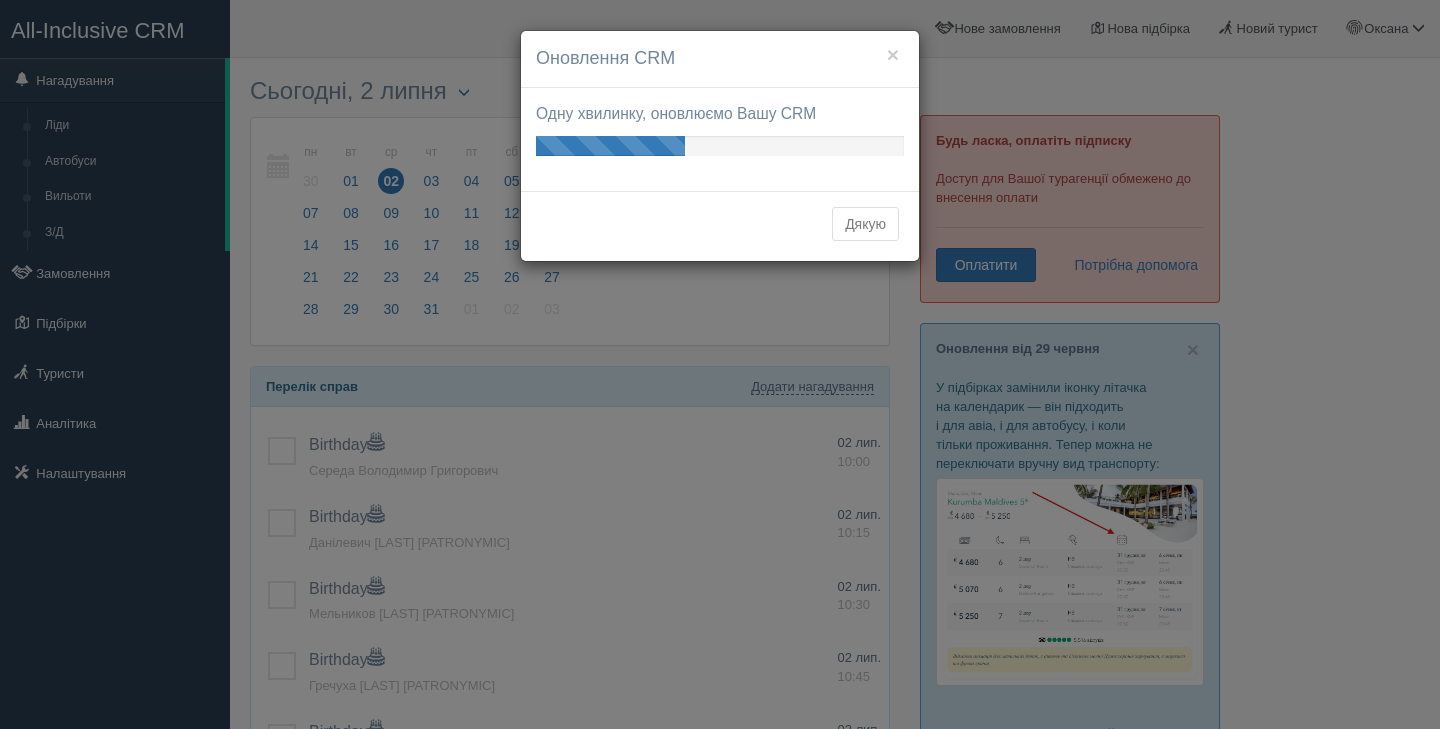 scroll, scrollTop: 0, scrollLeft: 0, axis: both 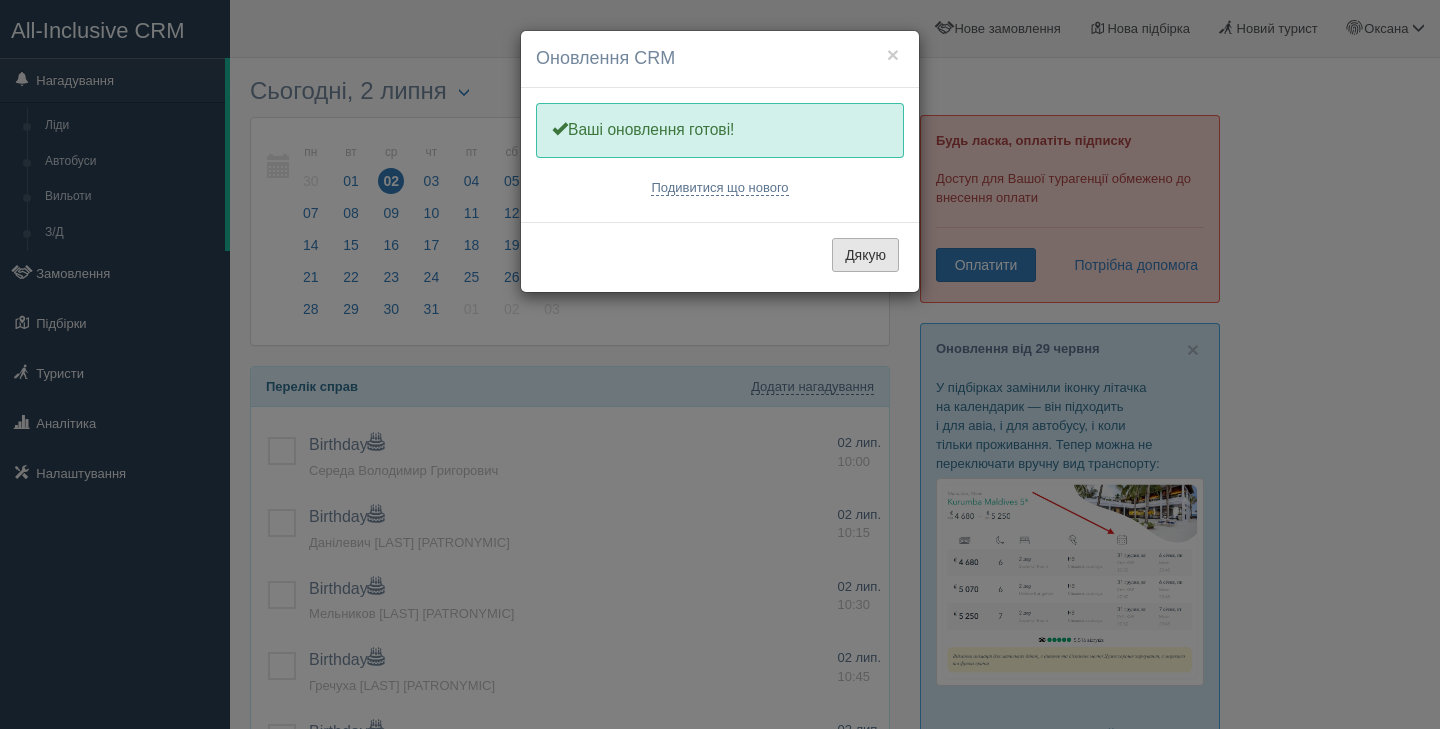 click on "Дякую" at bounding box center [865, 255] 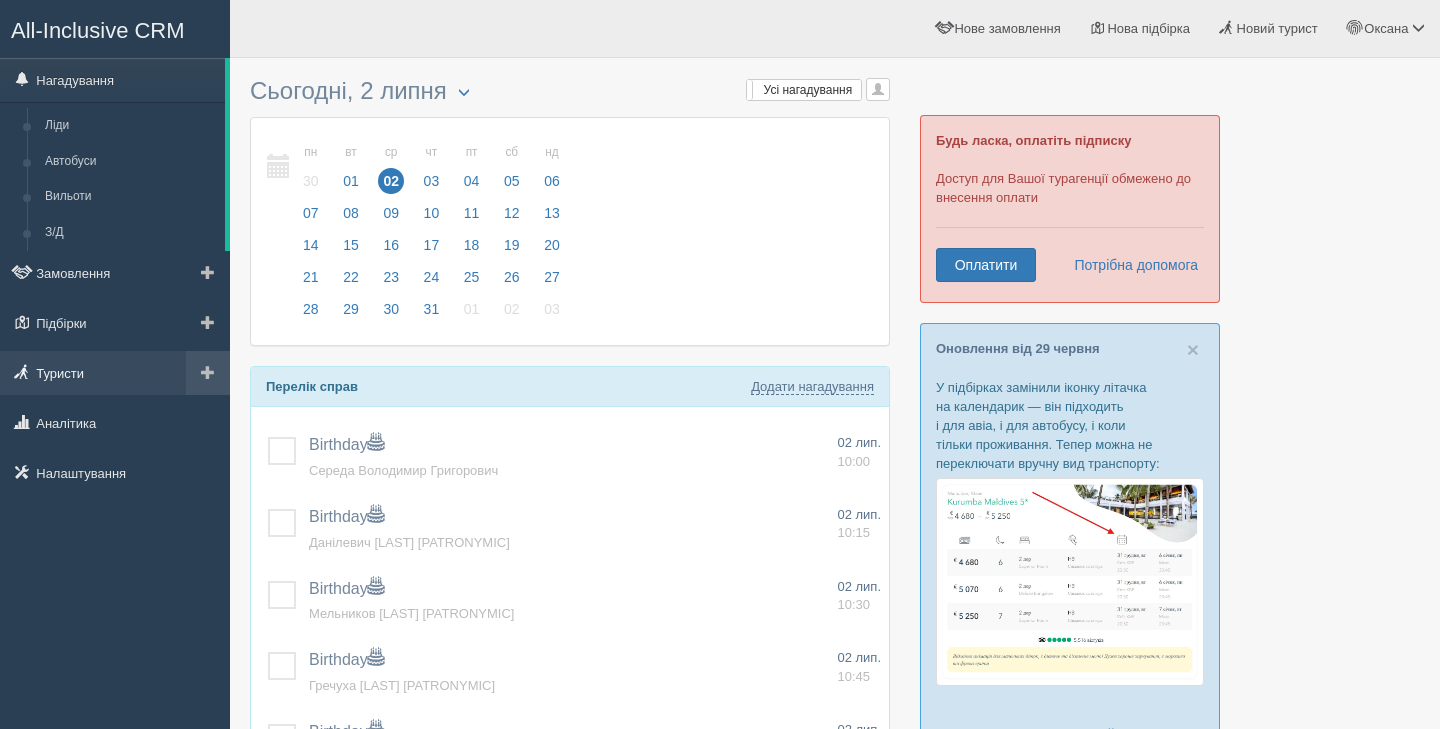click on "Туристи" at bounding box center (115, 373) 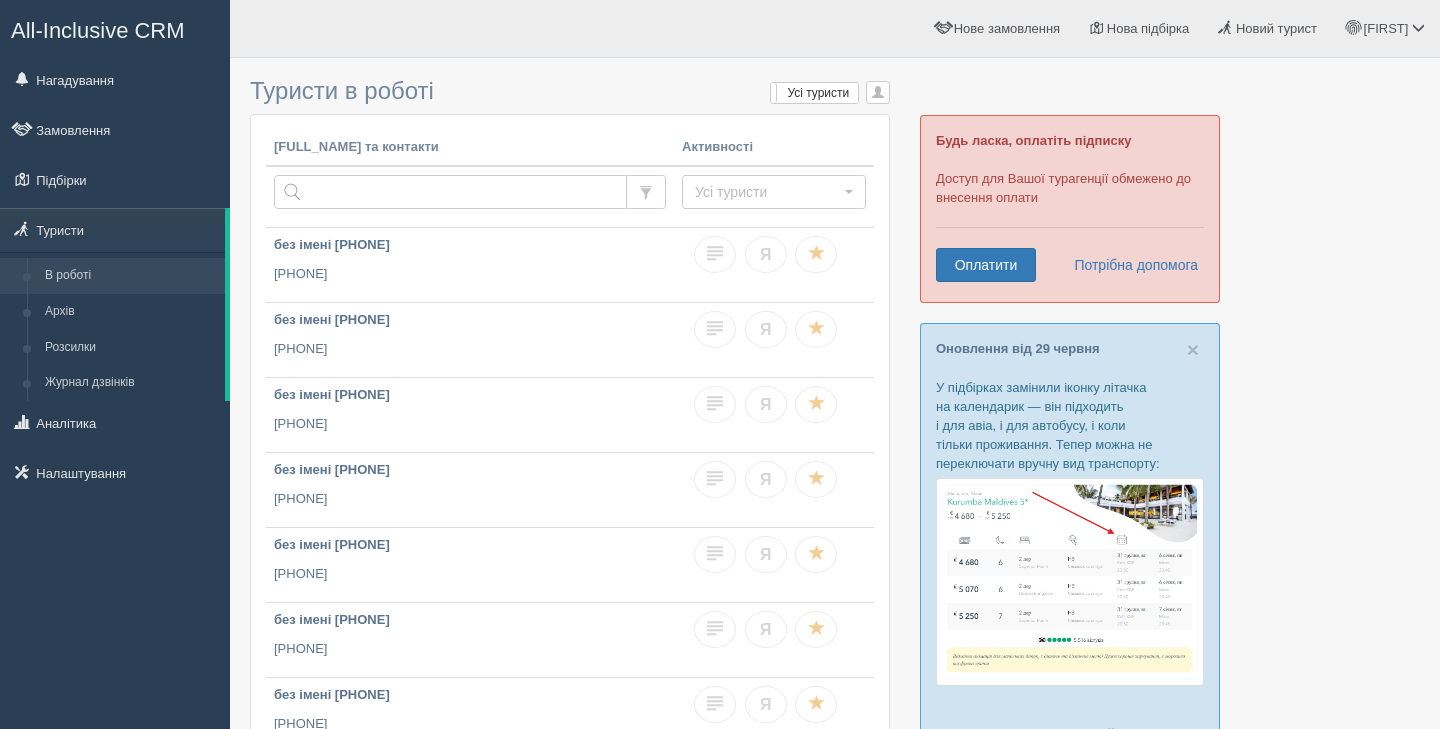 scroll, scrollTop: 0, scrollLeft: 0, axis: both 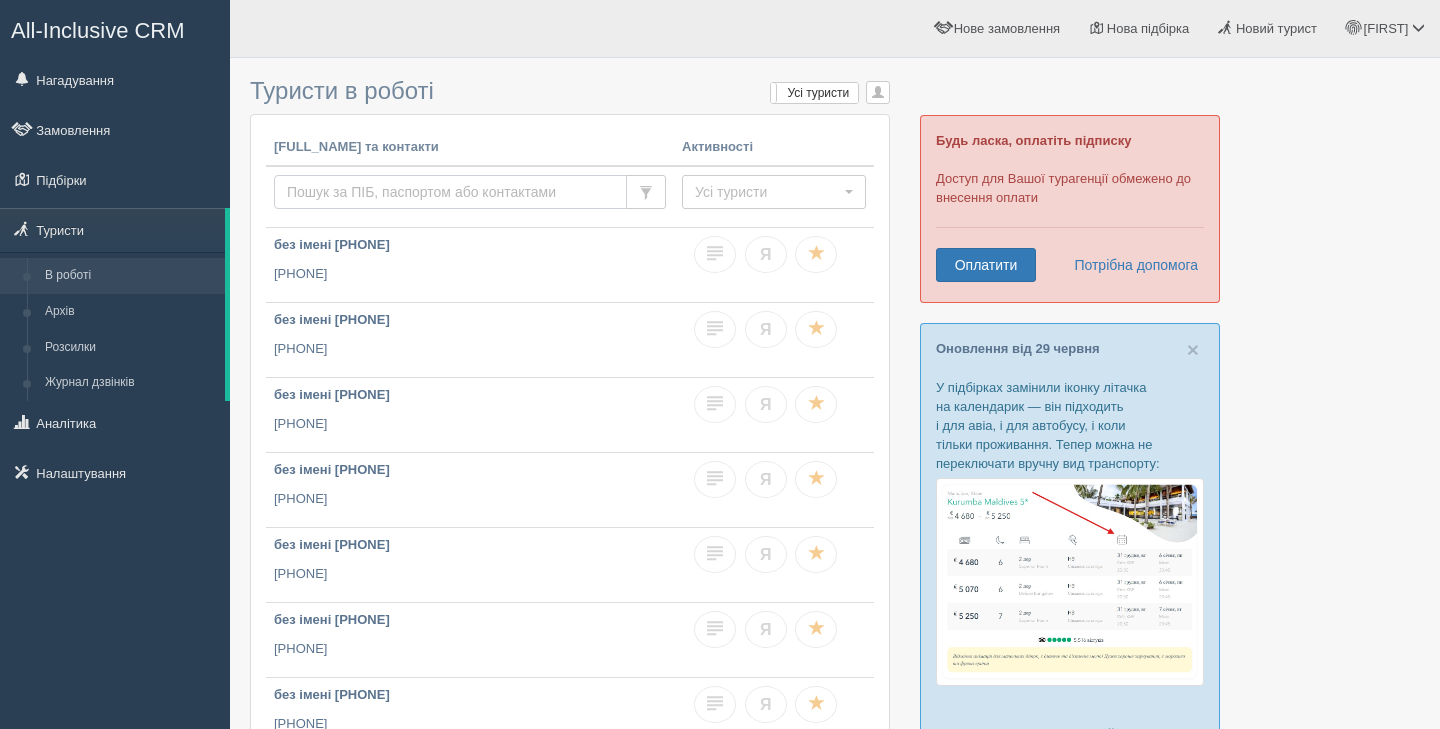 click at bounding box center (450, 192) 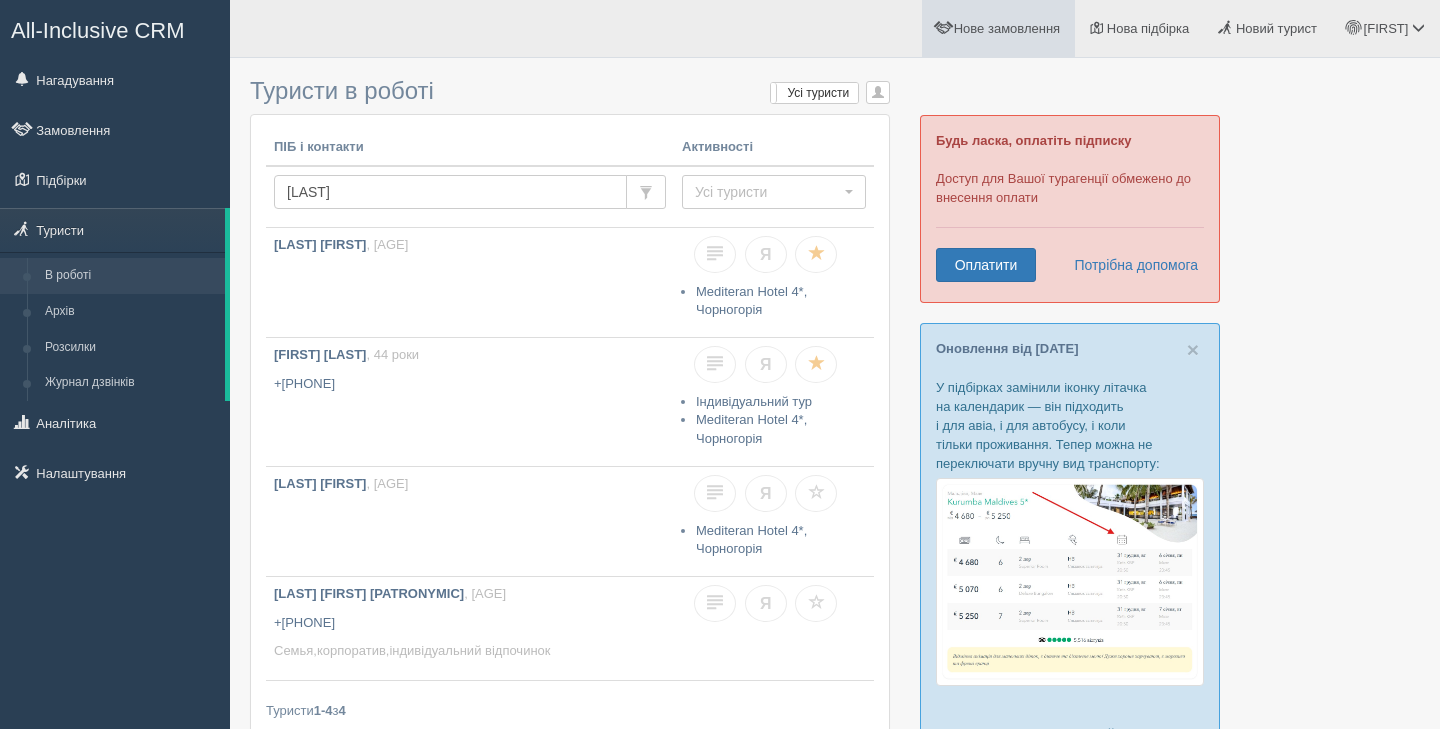 scroll, scrollTop: 0, scrollLeft: 0, axis: both 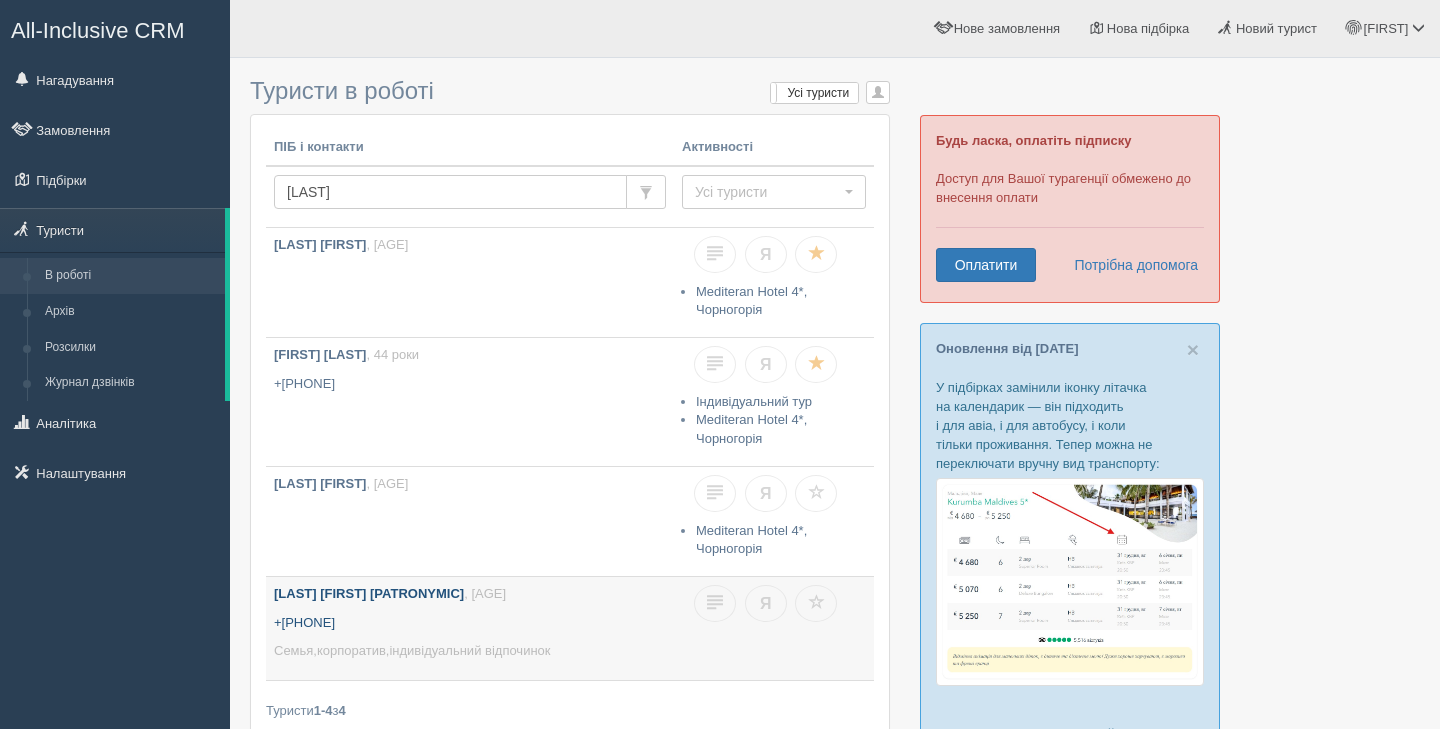 click on "+380 67 401 1770" at bounding box center [470, 623] 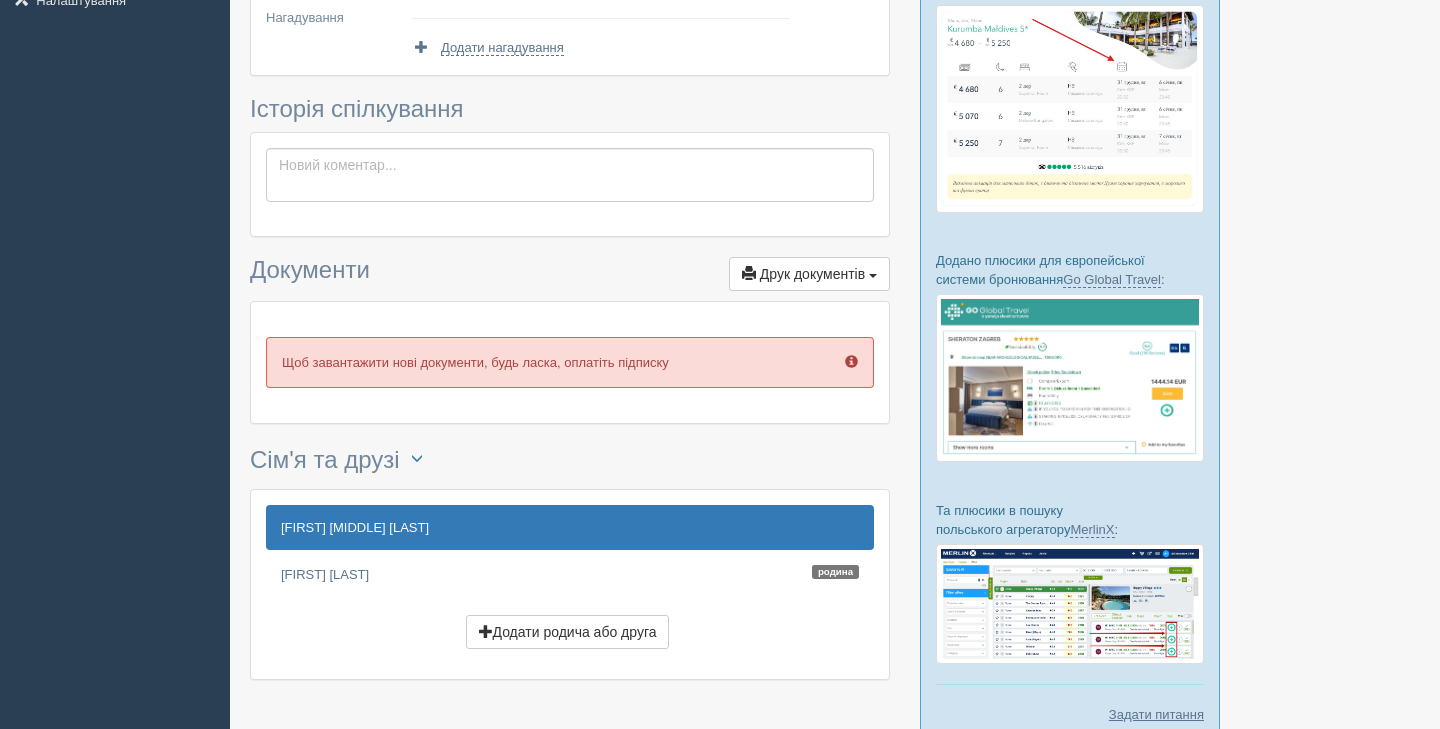 scroll, scrollTop: 0, scrollLeft: 0, axis: both 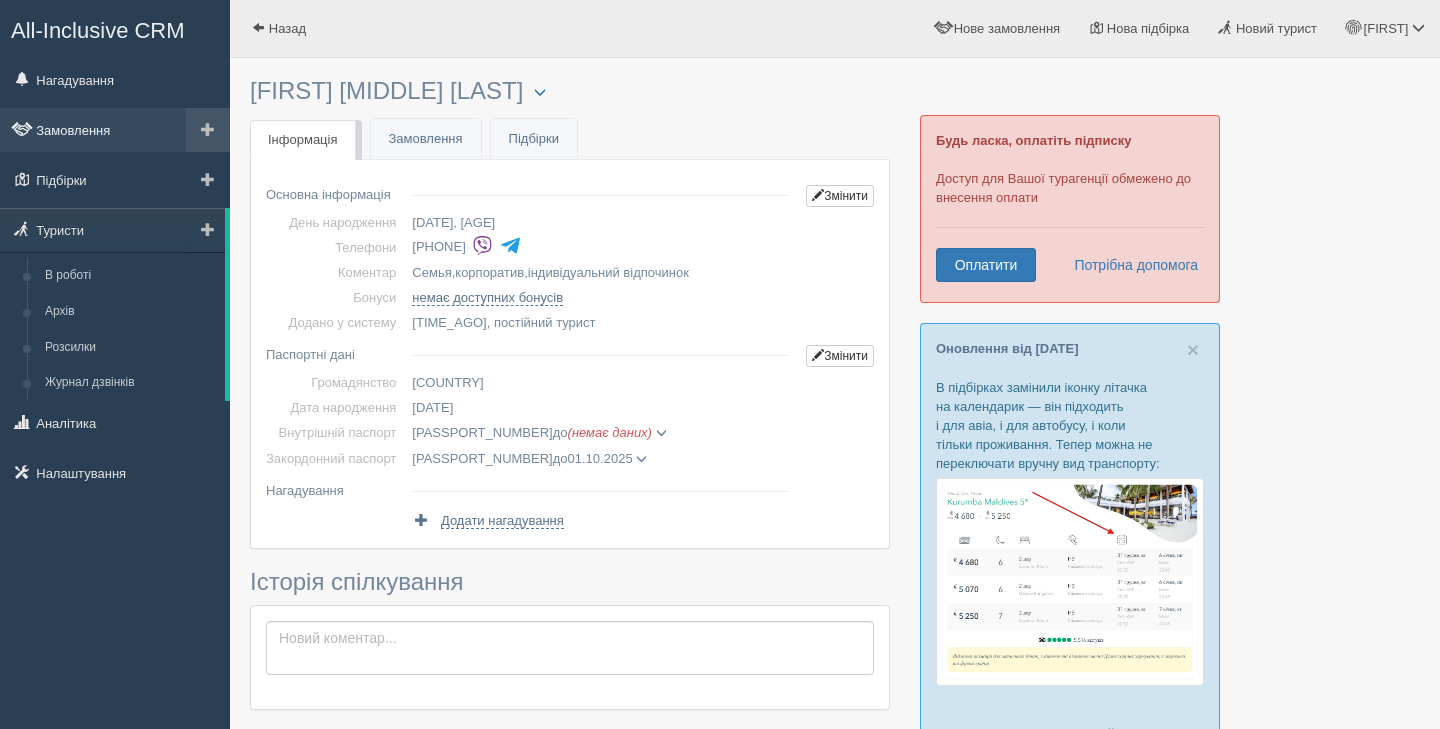 click on "Замовлення" at bounding box center (115, 130) 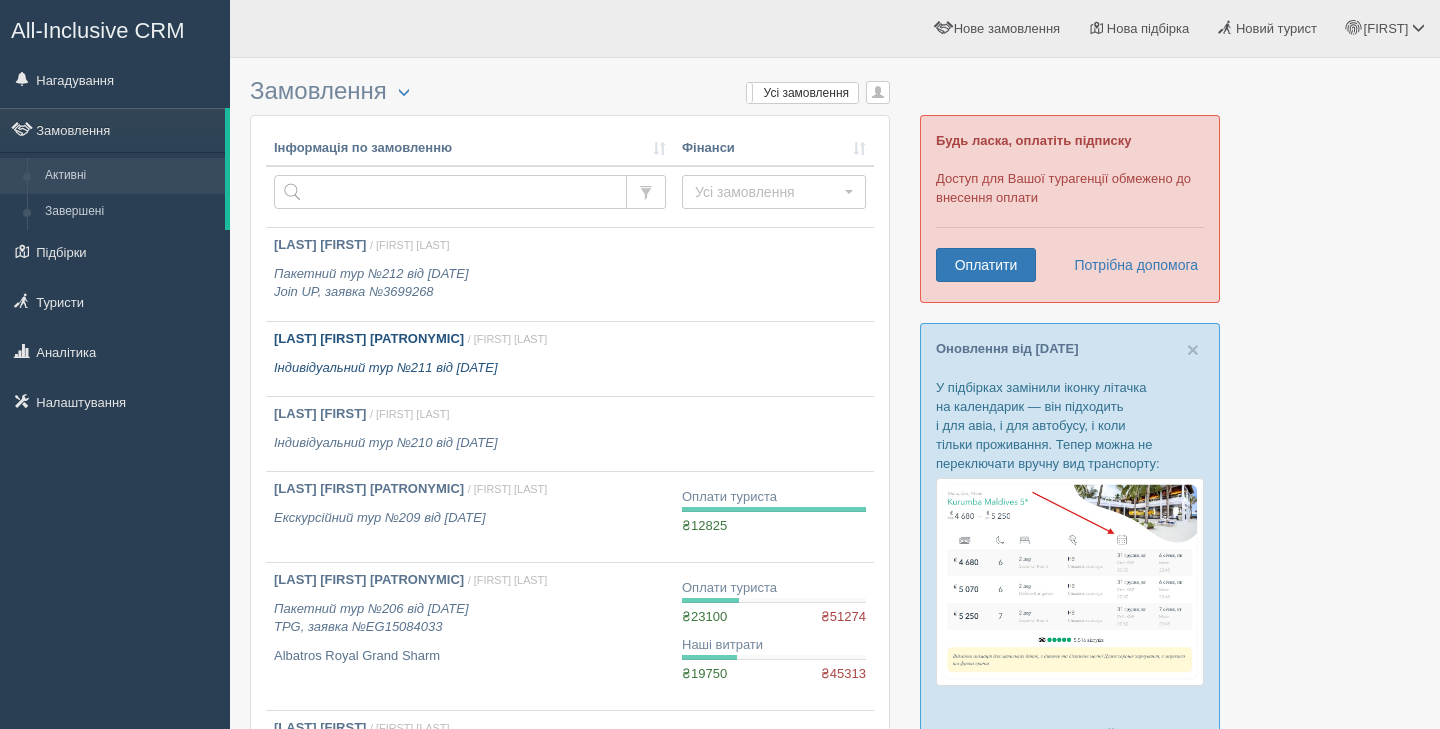click on "Мельник Вікторія Іванівна
/ Оксана С.
Індивідуальний тур №211 від 19.06.2024" at bounding box center [470, 353] 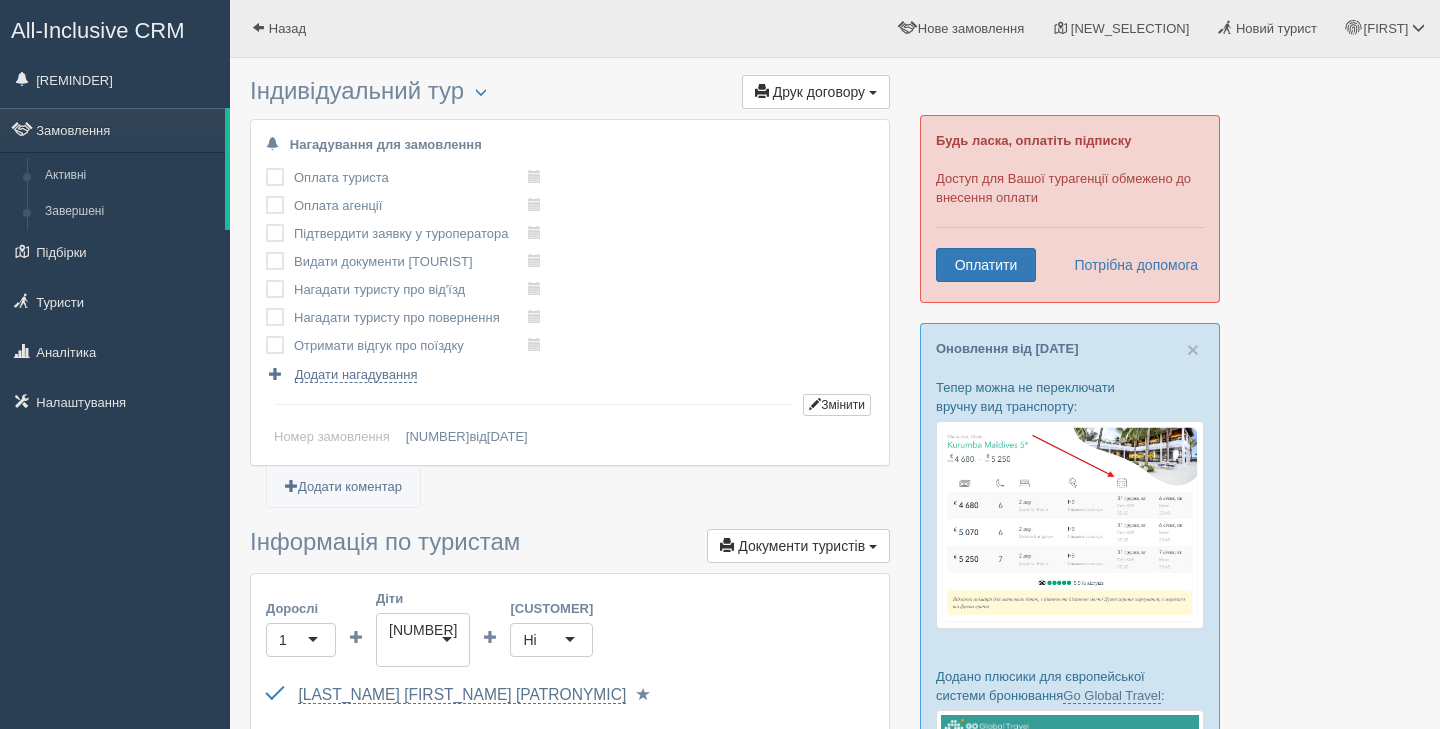 scroll, scrollTop: 965, scrollLeft: 0, axis: vertical 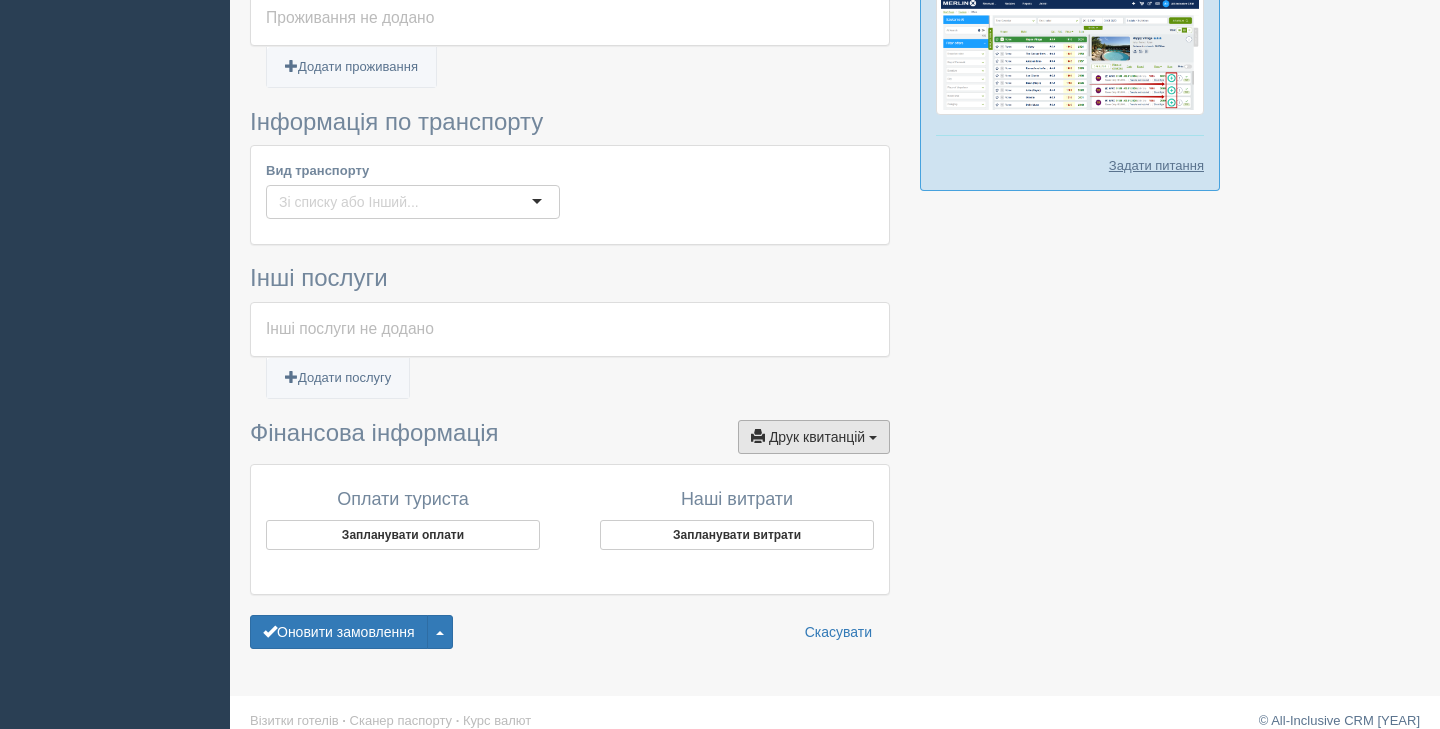 click at bounding box center [873, 438] 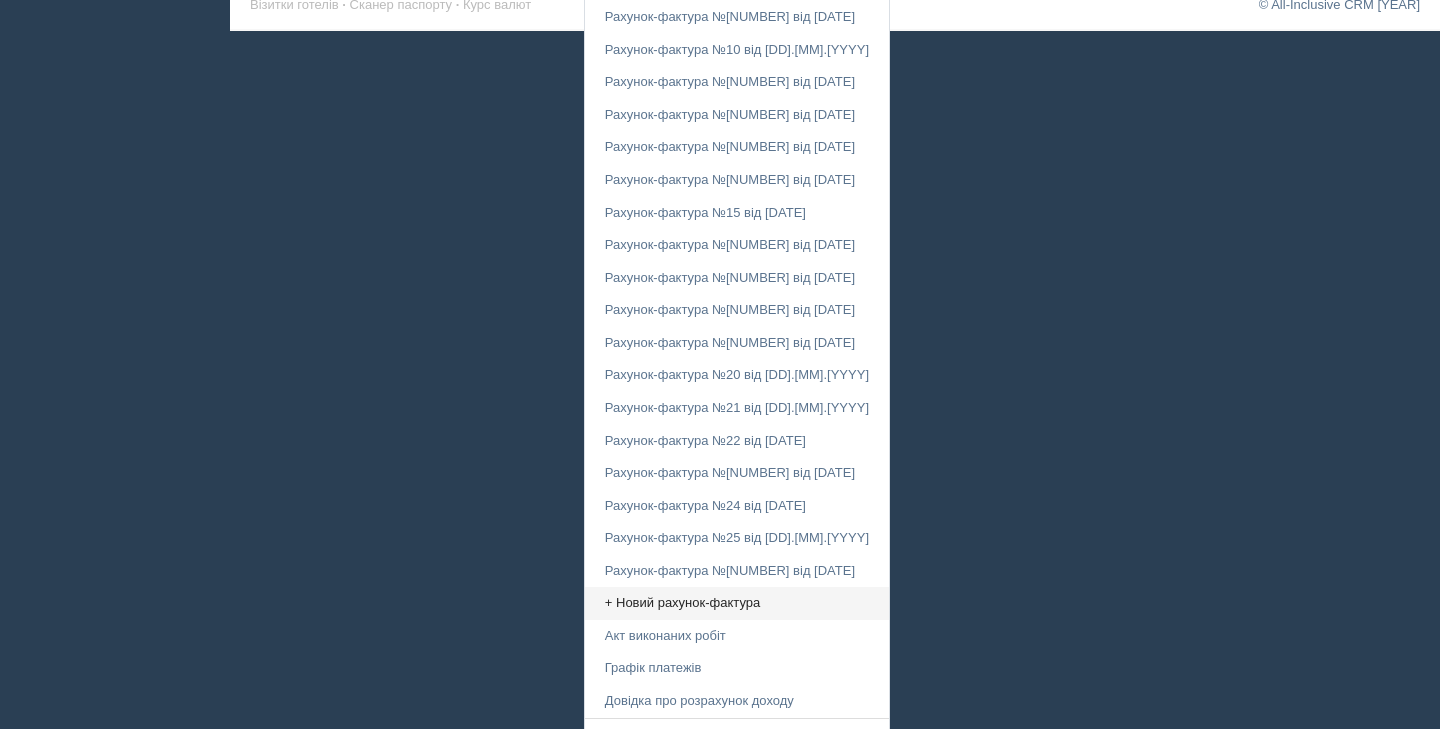 click on "+ Новий рахунок-фактура" at bounding box center [737, 603] 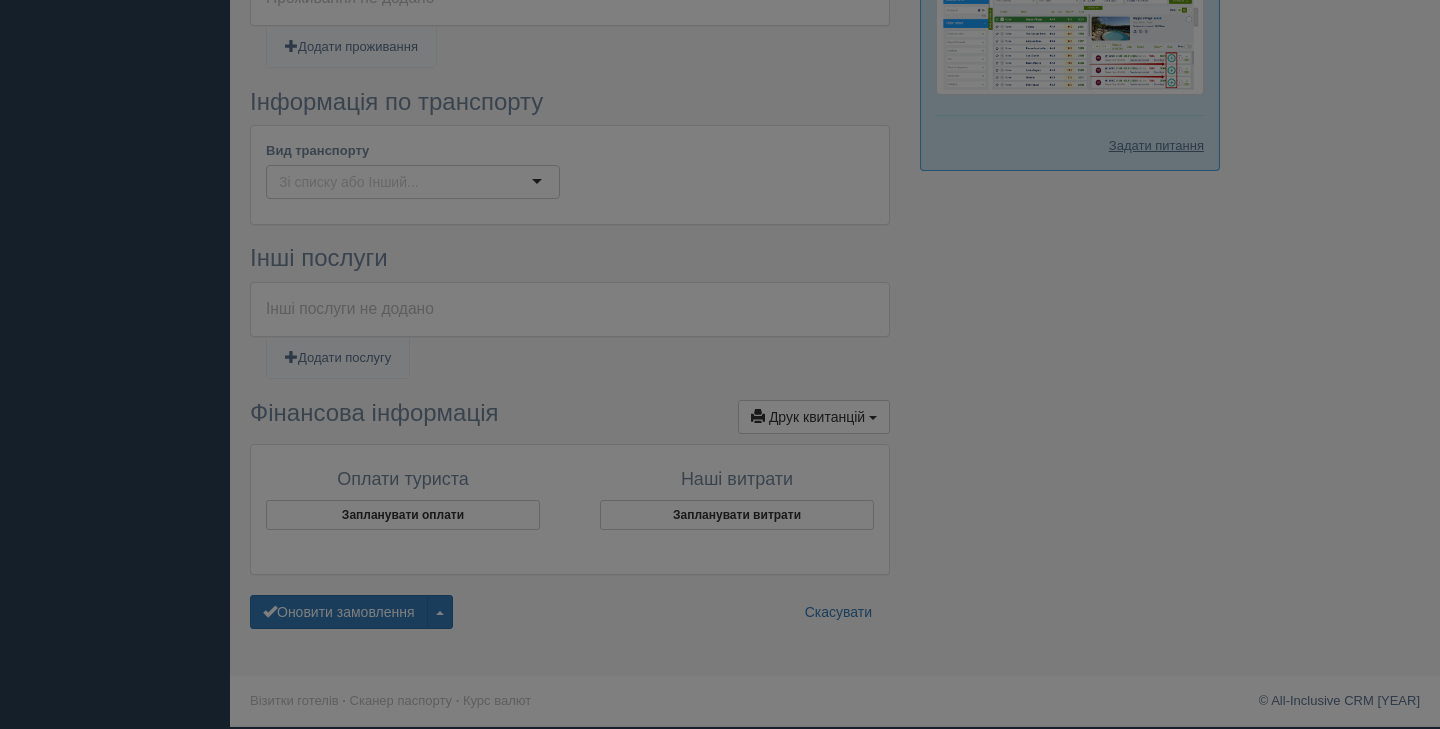 scroll, scrollTop: 965, scrollLeft: 0, axis: vertical 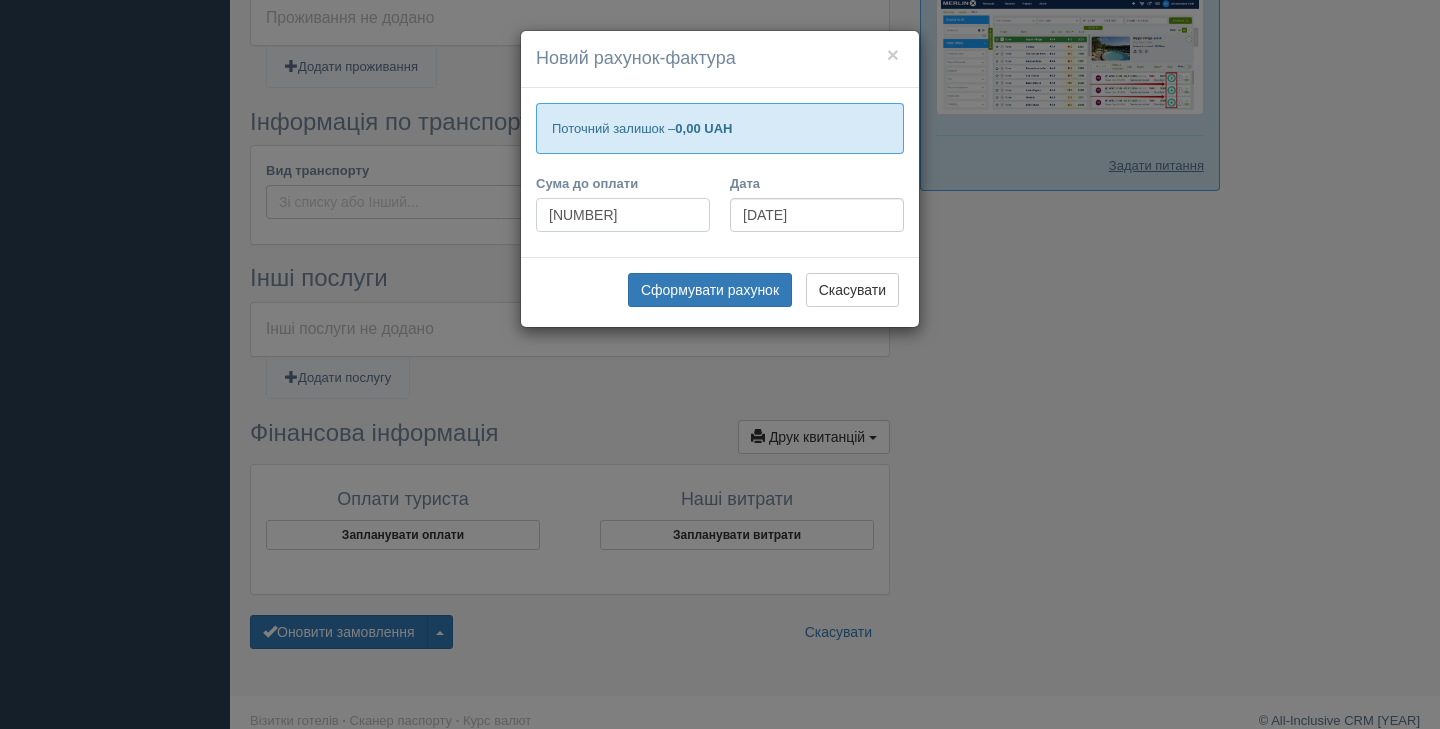 drag, startPoint x: 604, startPoint y: 221, endPoint x: 524, endPoint y: 213, distance: 80.399 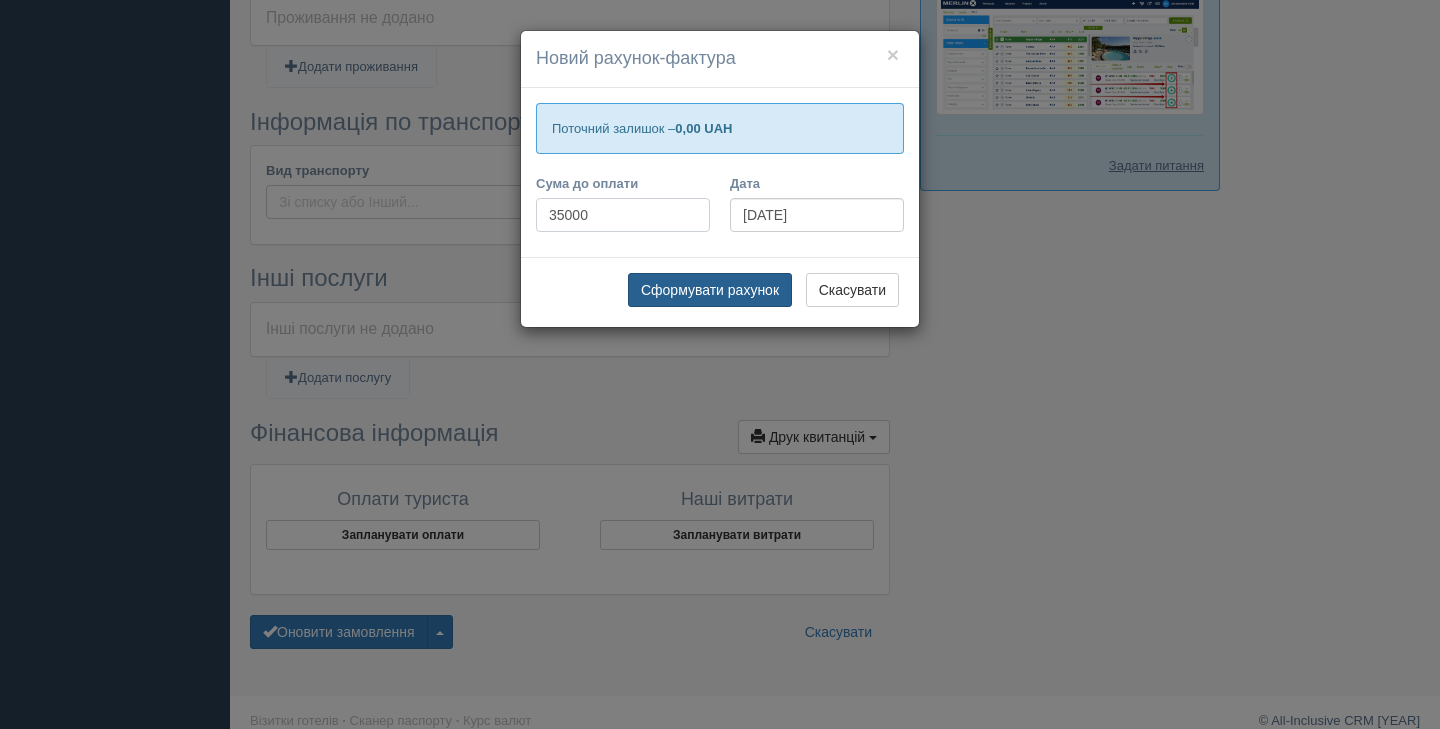 type on "35000" 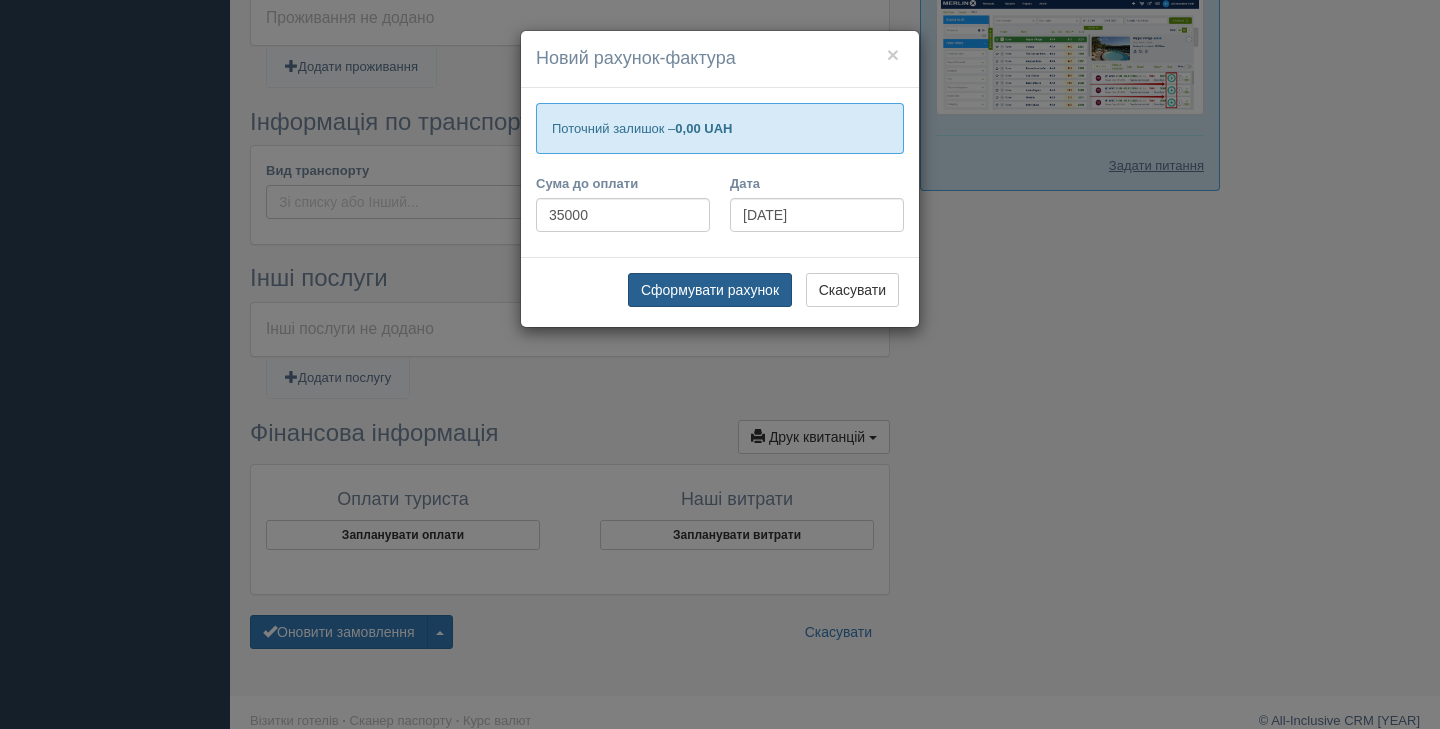 click on "Сформувати рахунок" at bounding box center (710, 290) 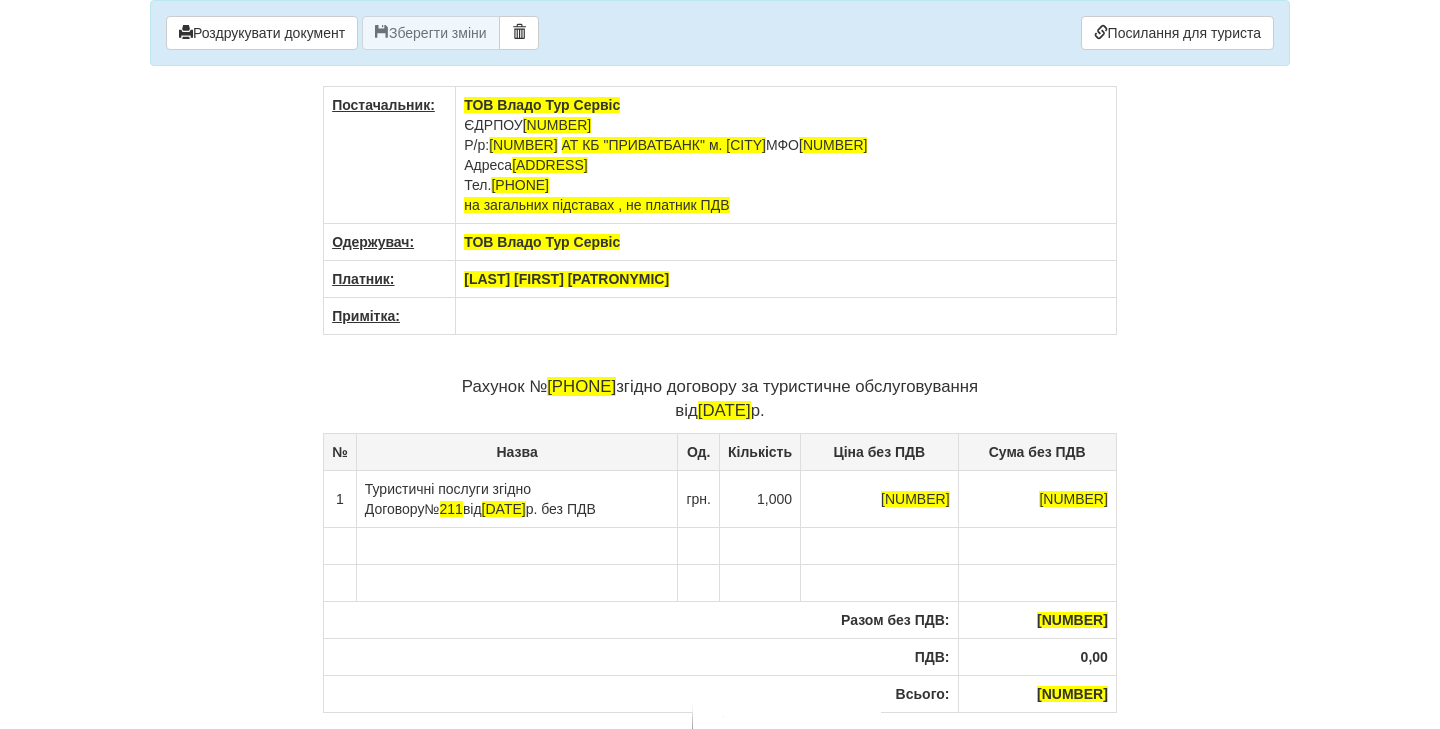 scroll, scrollTop: 0, scrollLeft: 0, axis: both 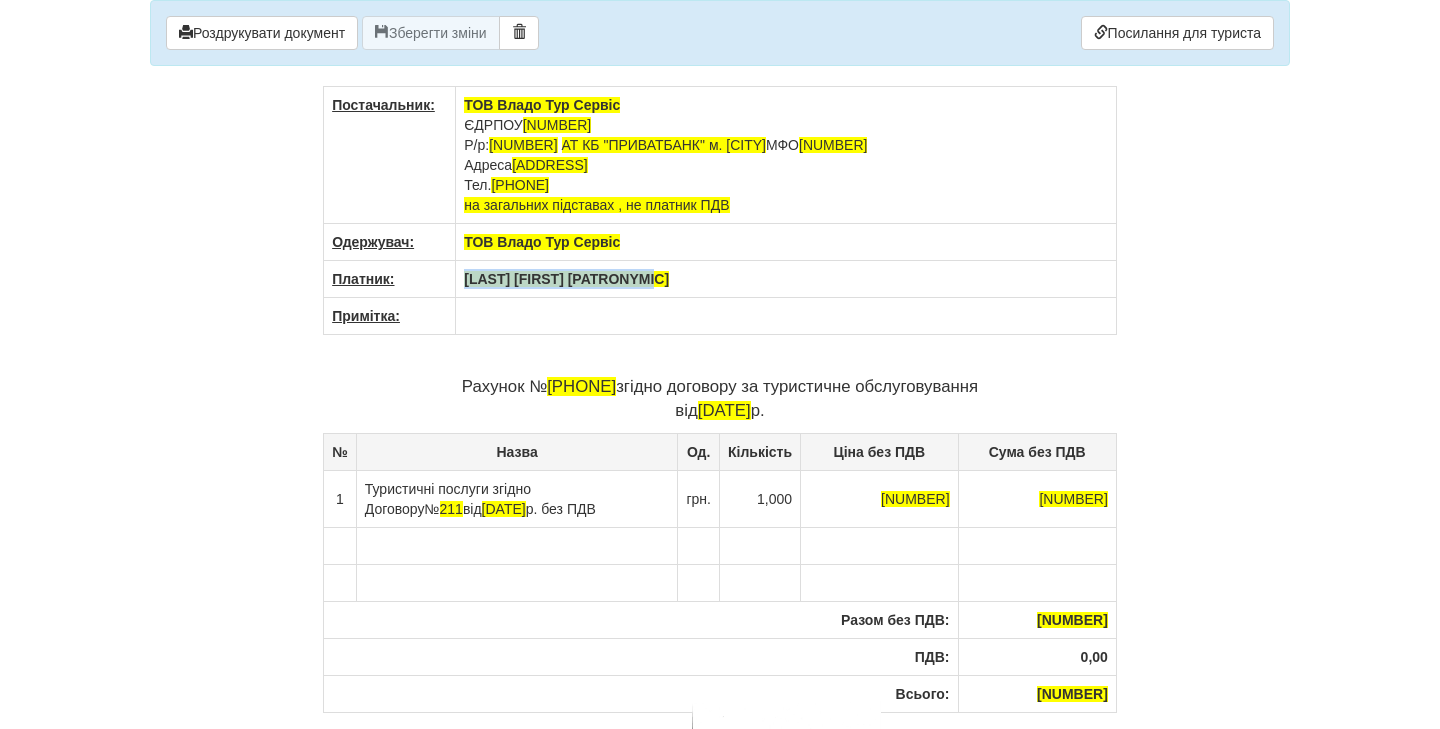 drag, startPoint x: 671, startPoint y: 280, endPoint x: 459, endPoint y: 272, distance: 212.1509 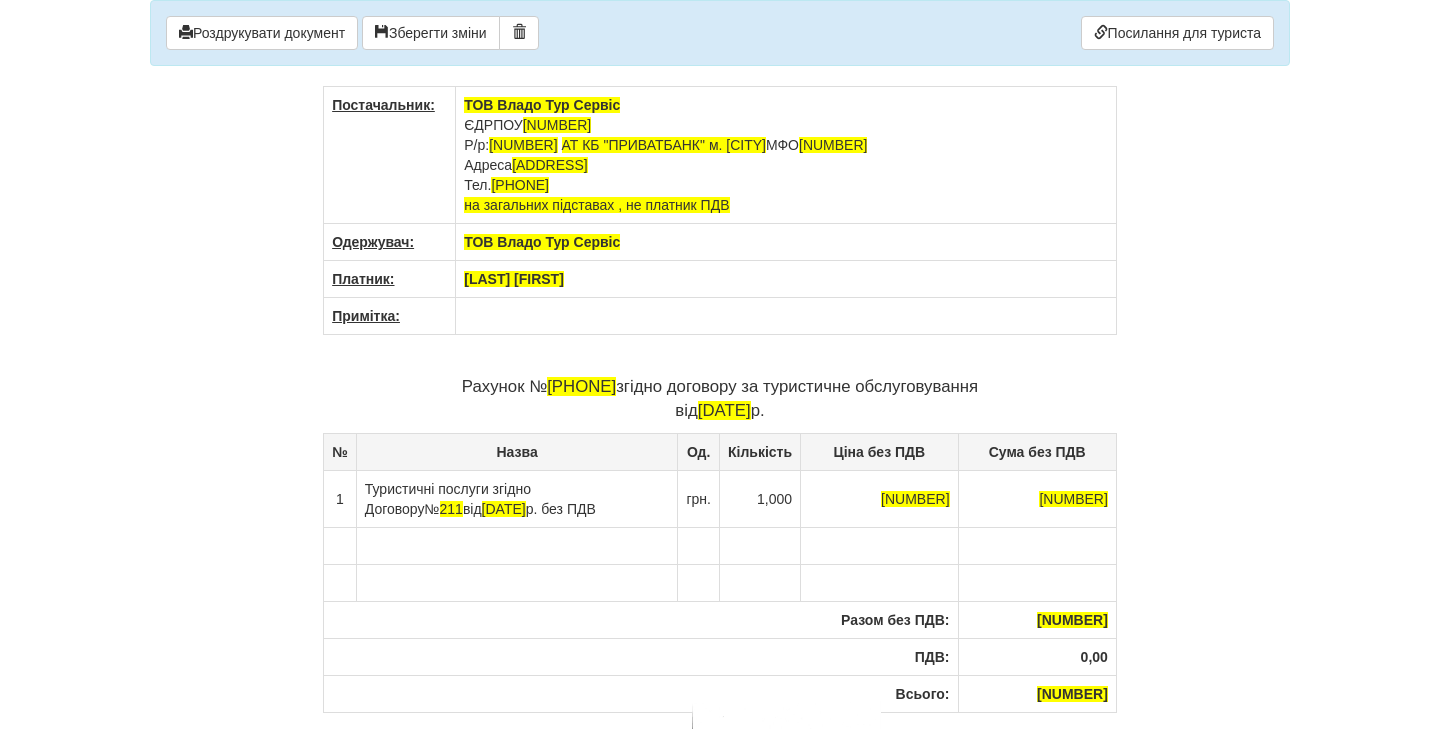 click at bounding box center (786, 155) 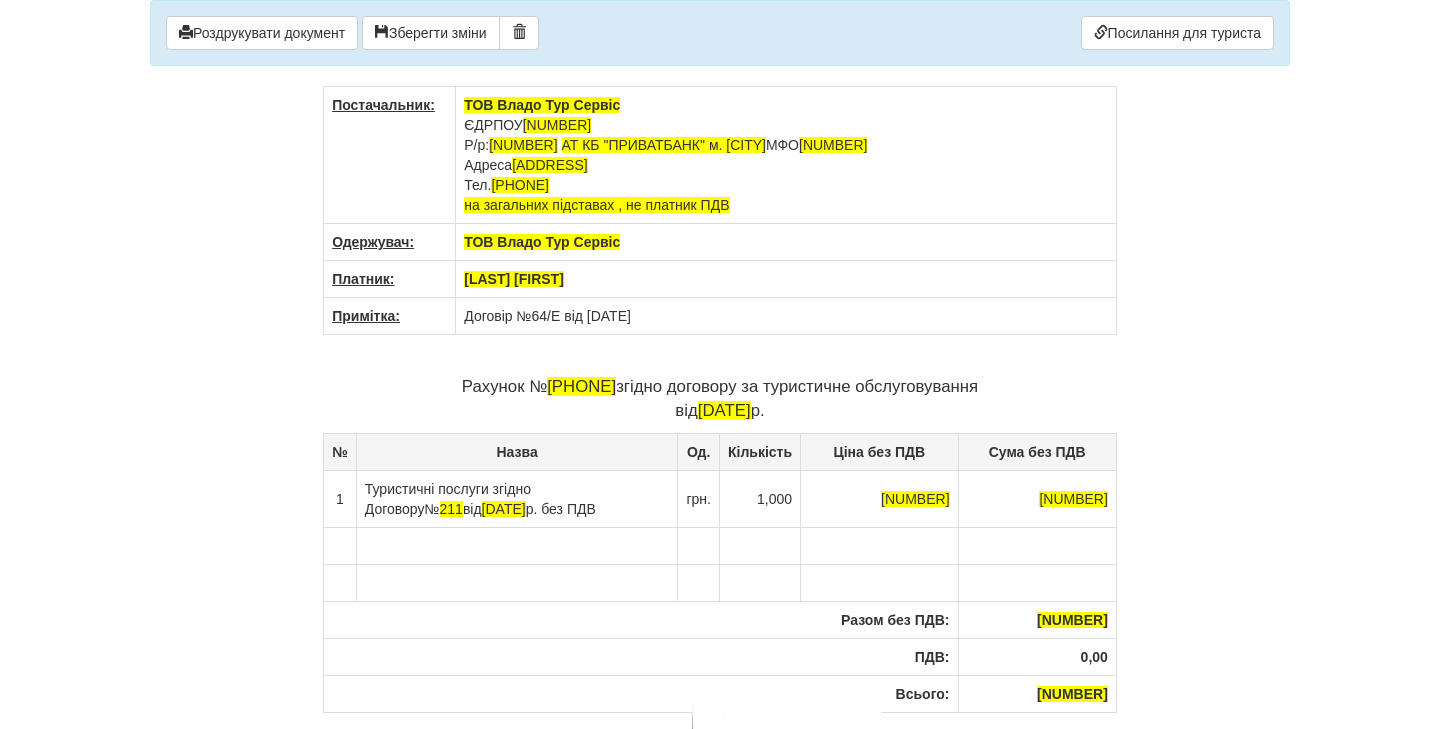 drag, startPoint x: 367, startPoint y: 492, endPoint x: 593, endPoint y: 504, distance: 226.31836 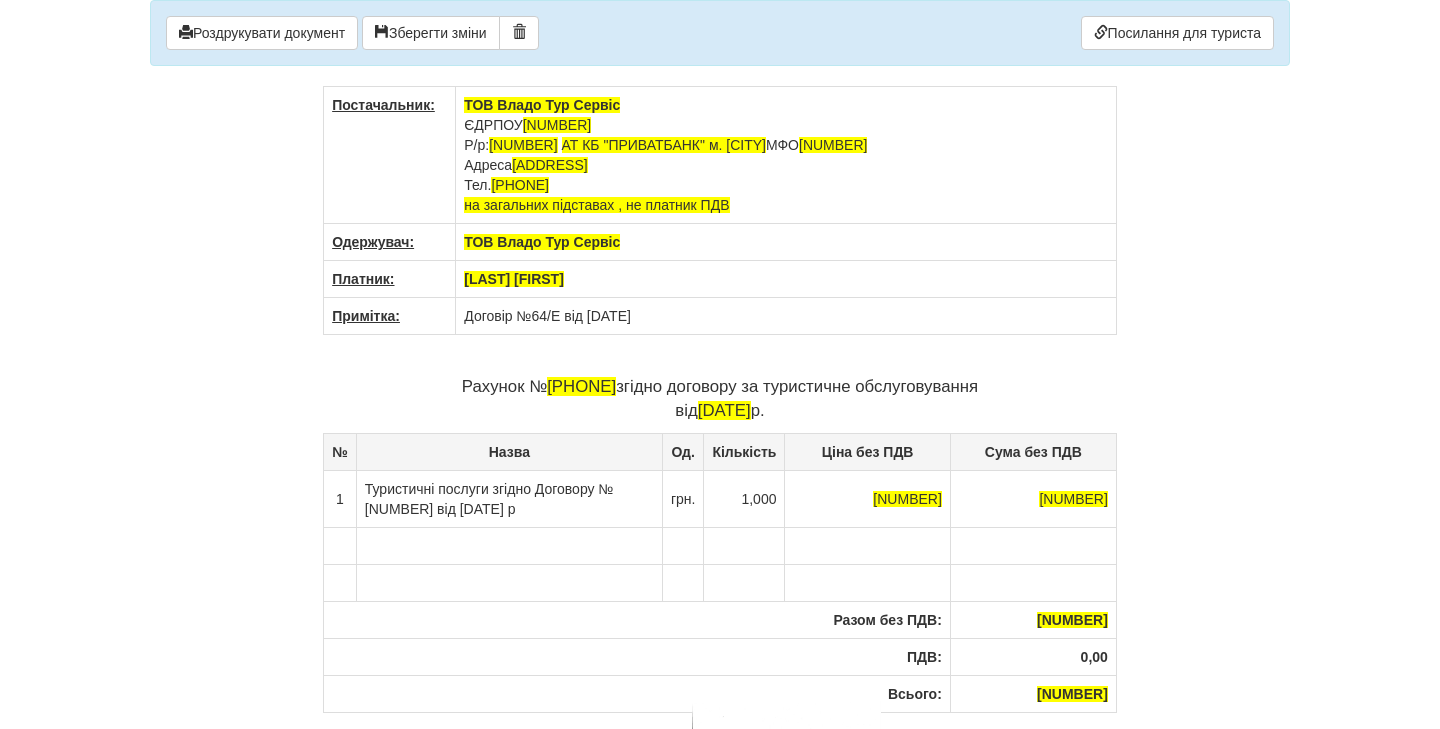 click on "Туристичні послуги згідно Договору № 65/Твід 17.06.2024 р" at bounding box center [509, 498] 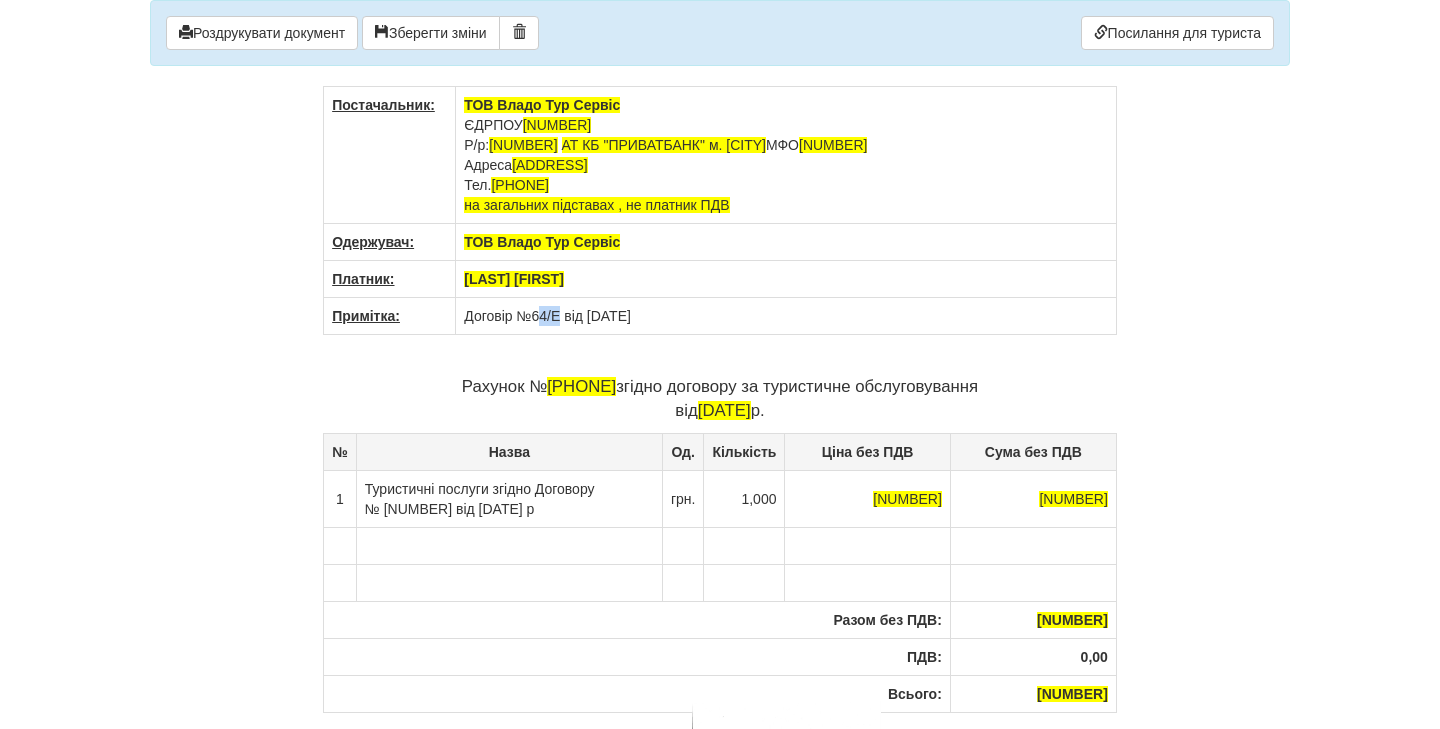 drag, startPoint x: 542, startPoint y: 315, endPoint x: 566, endPoint y: 317, distance: 24.083189 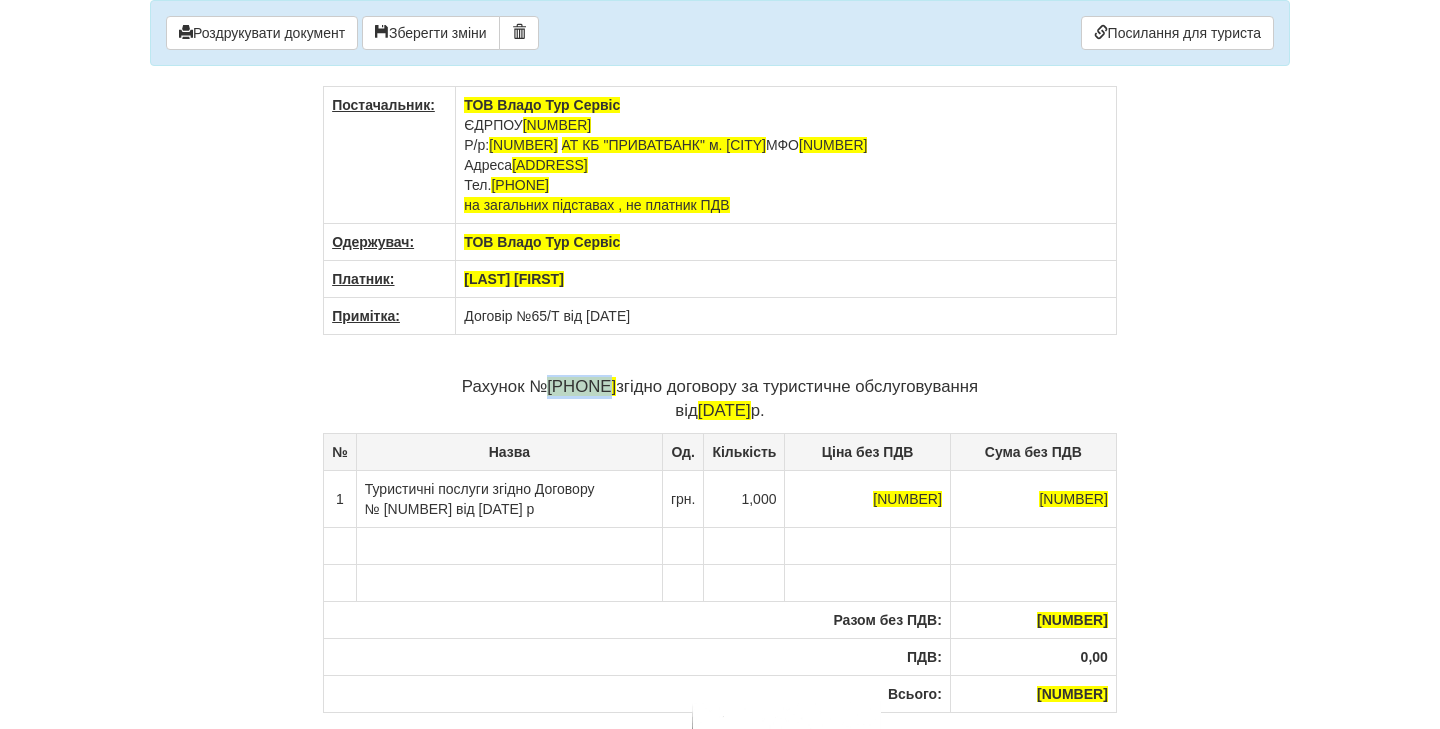 drag, startPoint x: 552, startPoint y: 384, endPoint x: 601, endPoint y: 389, distance: 49.25444 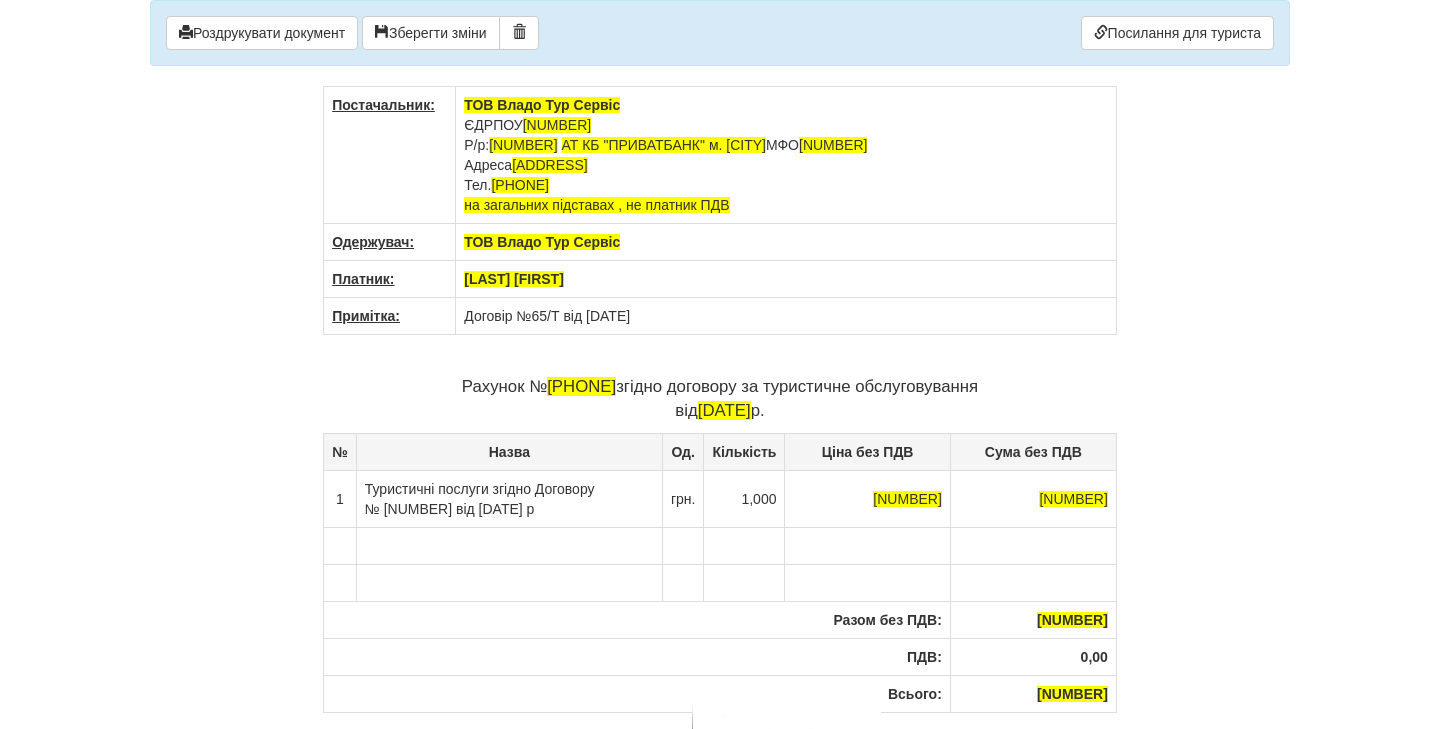 click on "Разом без ПДВ:" at bounding box center [637, 619] 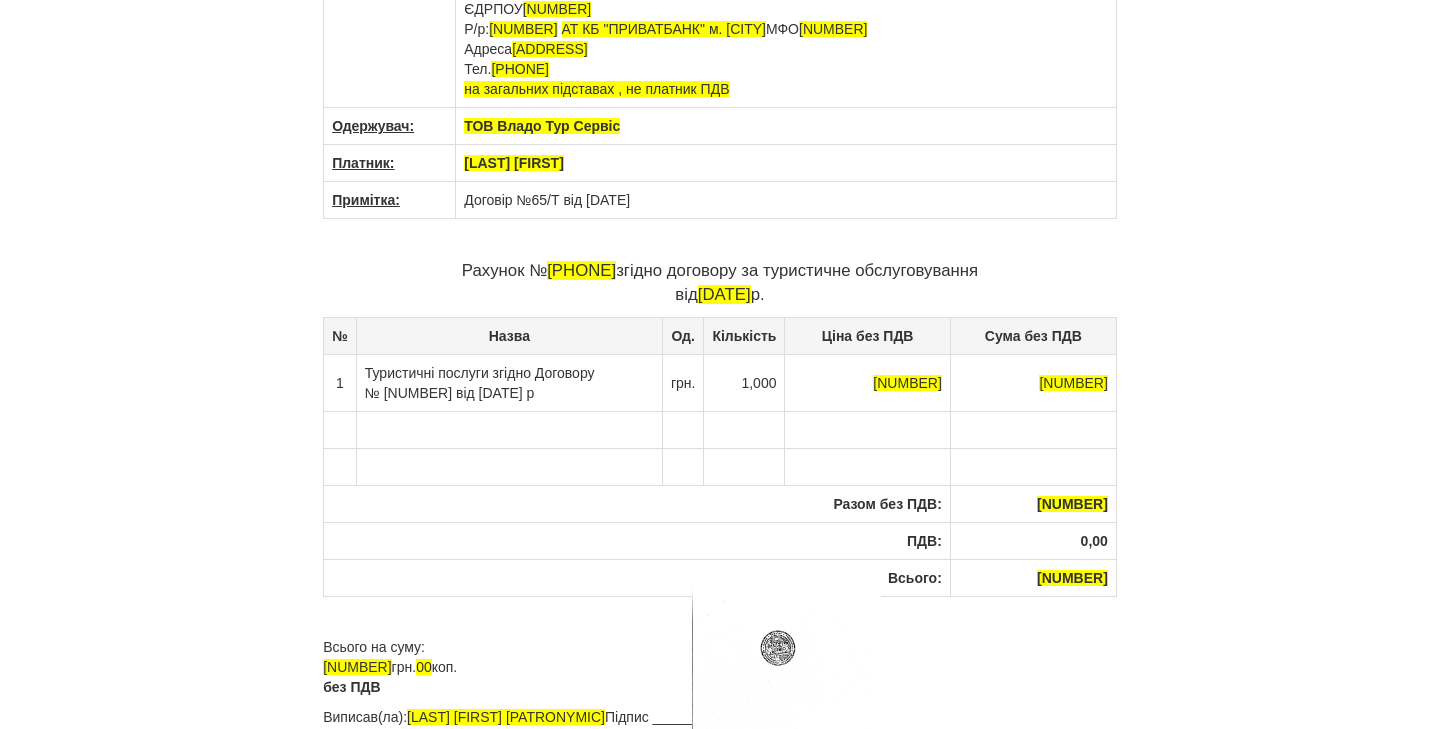 scroll, scrollTop: 0, scrollLeft: 0, axis: both 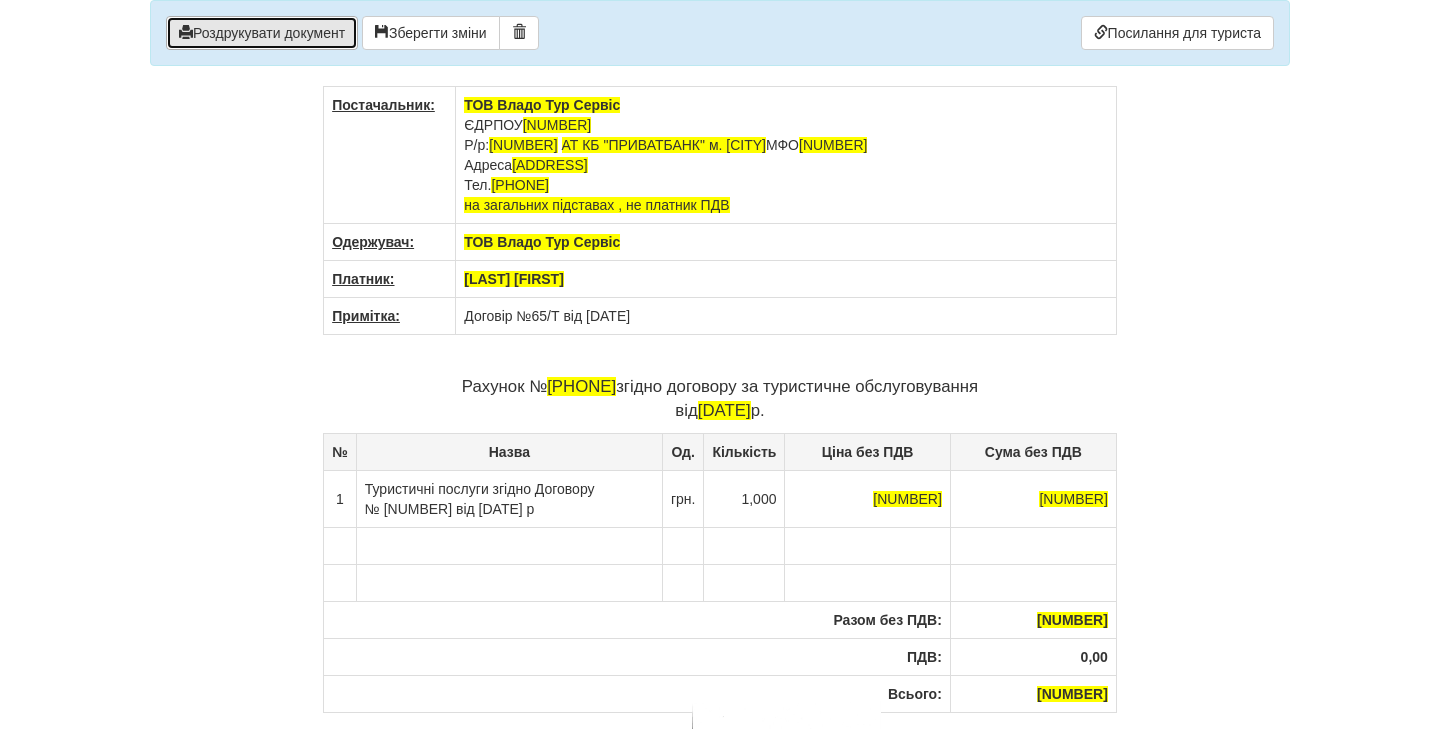 click on "Роздрукувати документ" at bounding box center [262, 33] 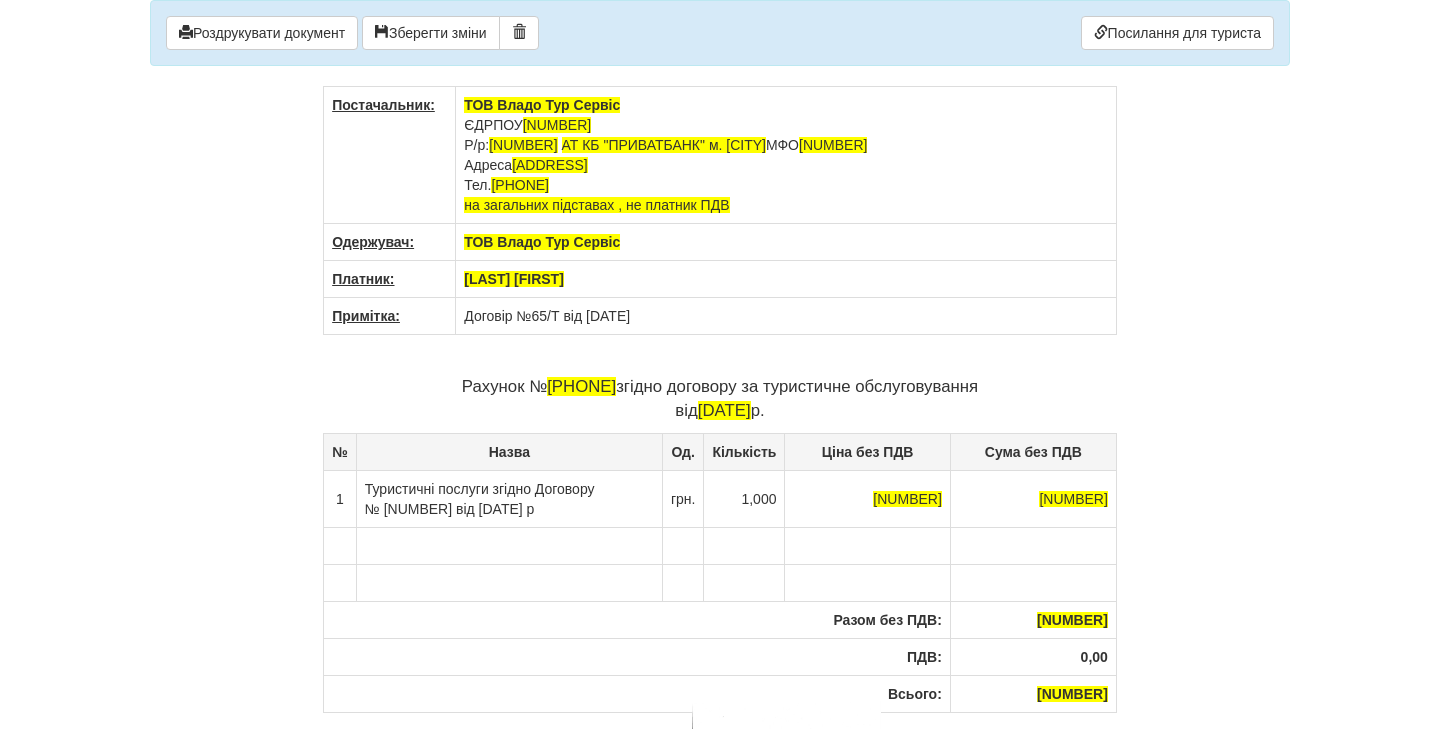 click on "Сєргєєв Микола" at bounding box center (786, 242) 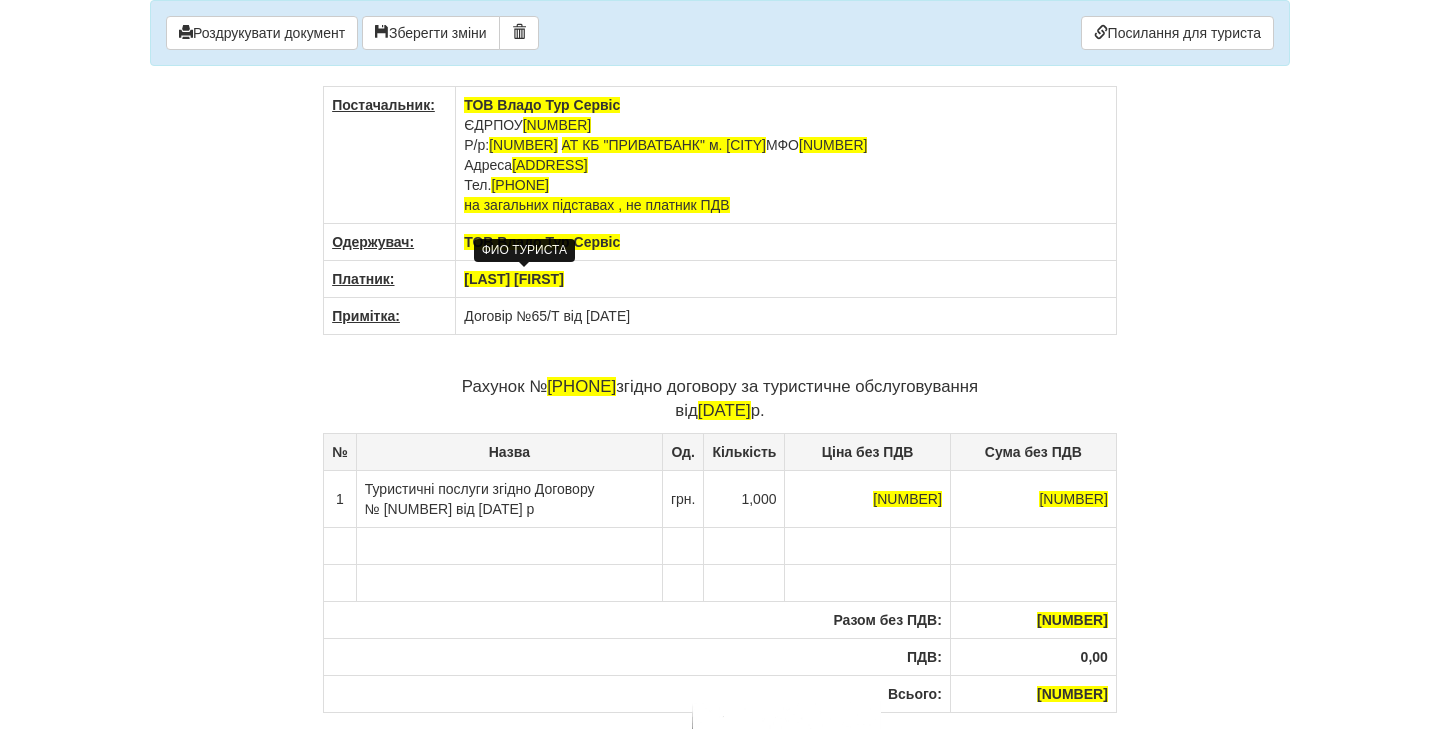 drag, startPoint x: 589, startPoint y: 279, endPoint x: 465, endPoint y: 279, distance: 124 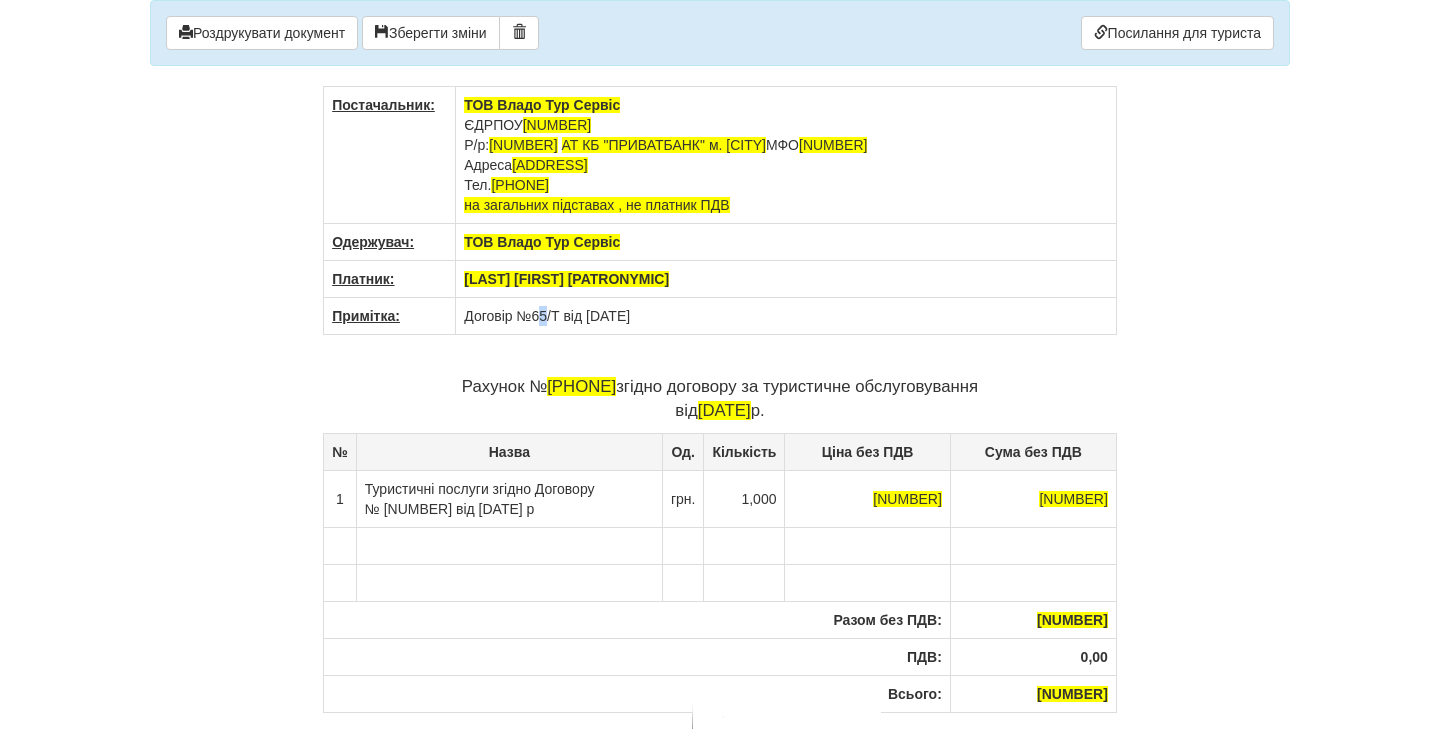 drag, startPoint x: 543, startPoint y: 319, endPoint x: 554, endPoint y: 319, distance: 11 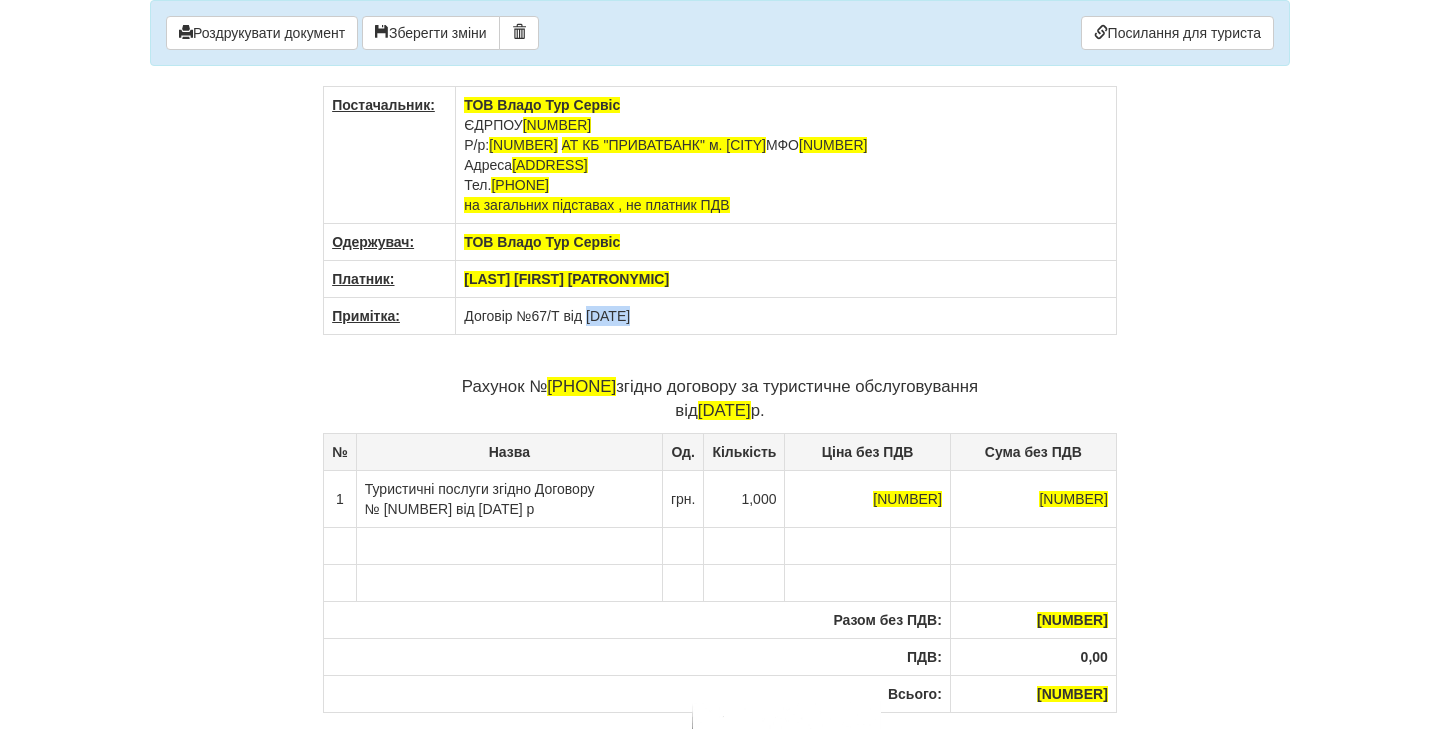 drag, startPoint x: 594, startPoint y: 315, endPoint x: 628, endPoint y: 319, distance: 34.234486 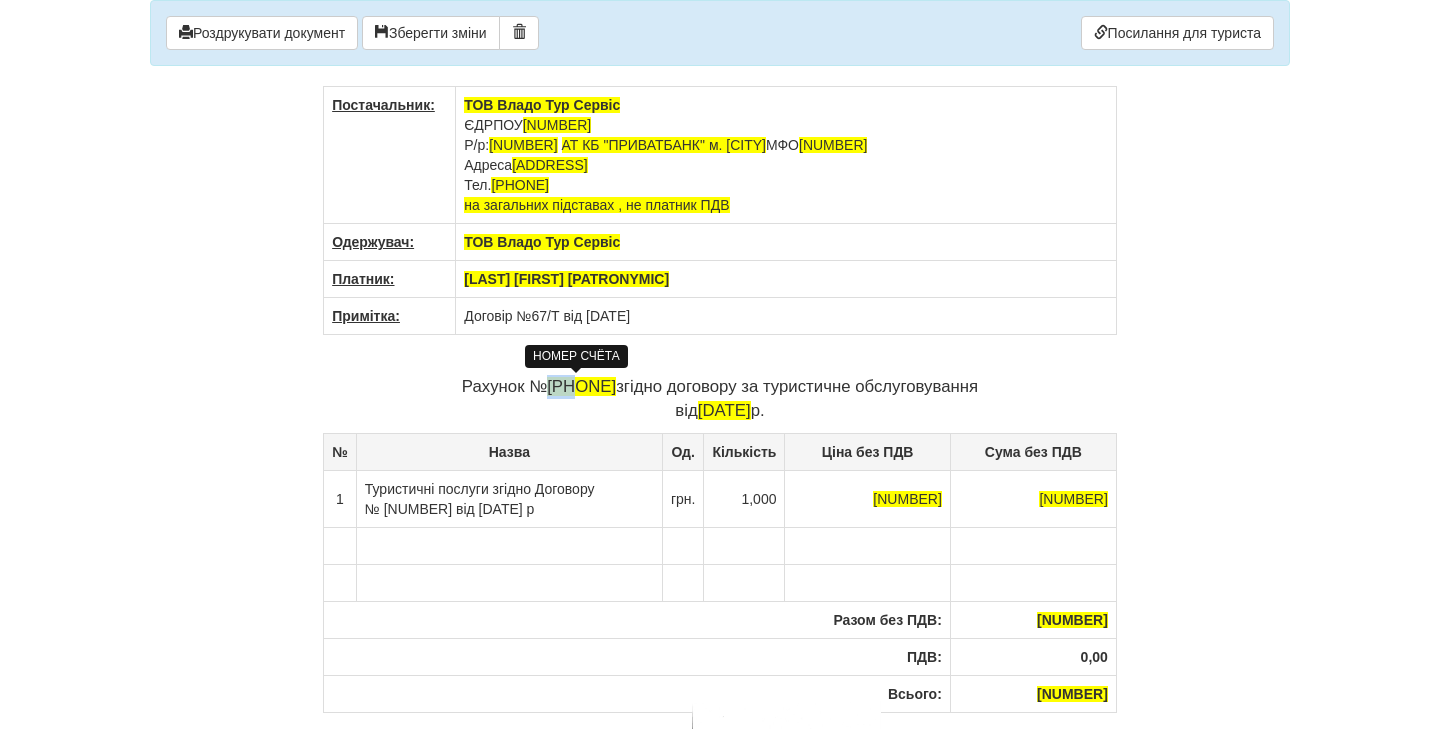 drag, startPoint x: 542, startPoint y: 388, endPoint x: 569, endPoint y: 395, distance: 27.89265 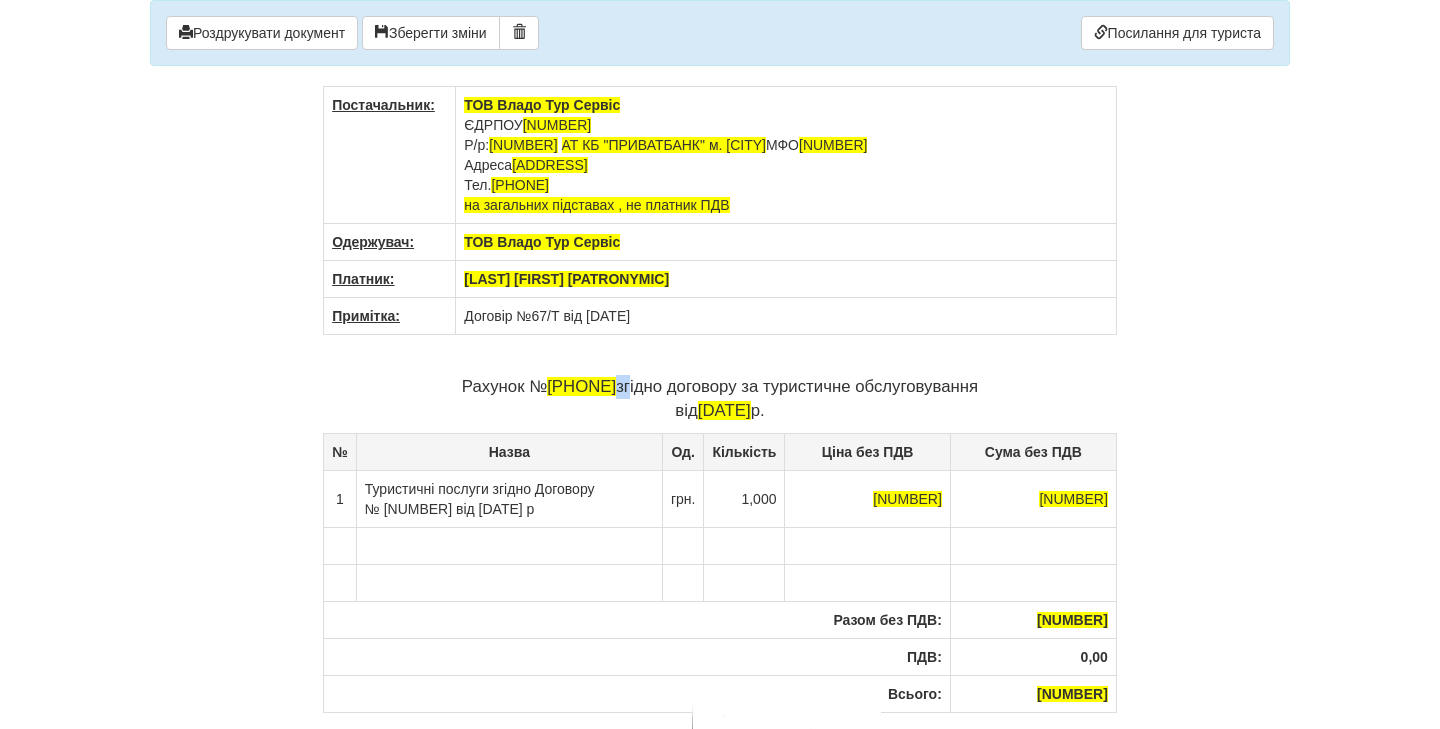 drag, startPoint x: 600, startPoint y: 389, endPoint x: 621, endPoint y: 391, distance: 21.095022 